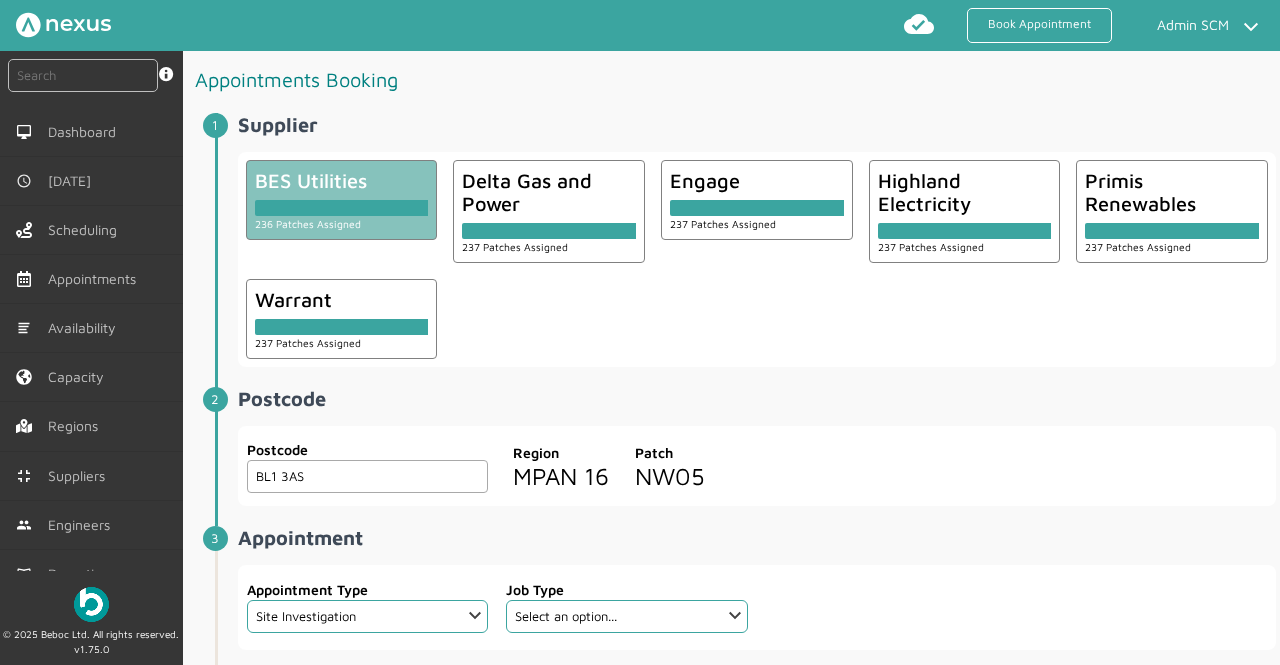 select on "16: 669e629fd4737637839dc7b3" 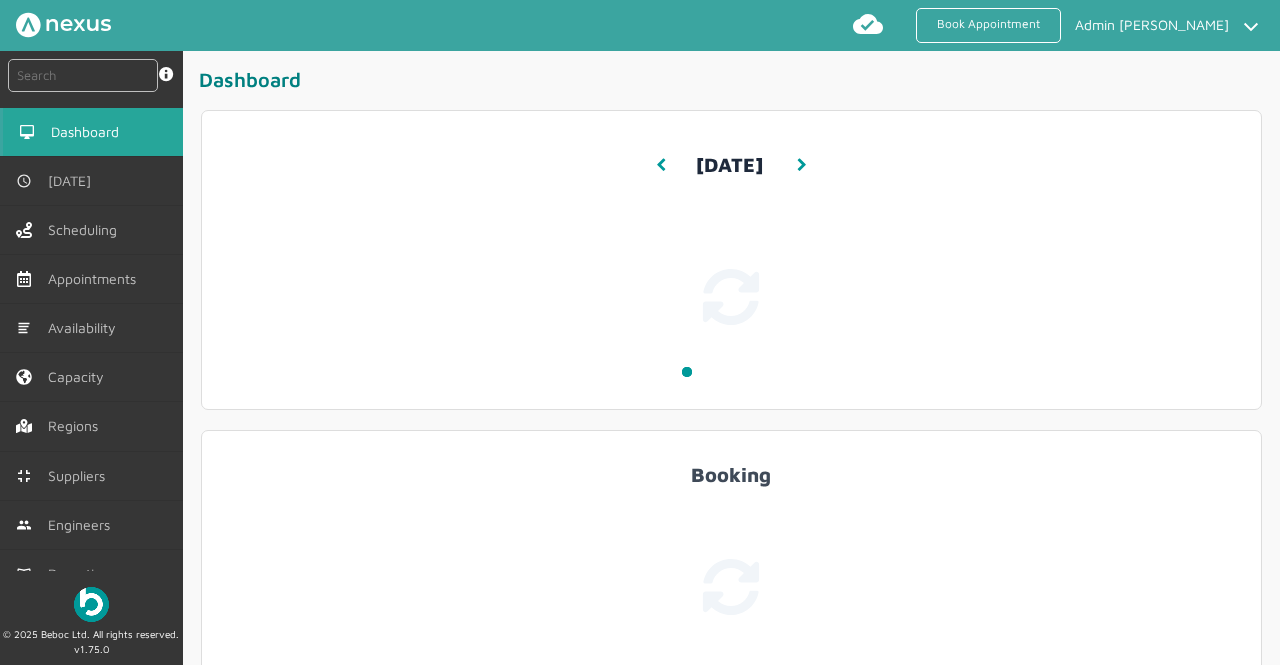 scroll, scrollTop: 0, scrollLeft: 0, axis: both 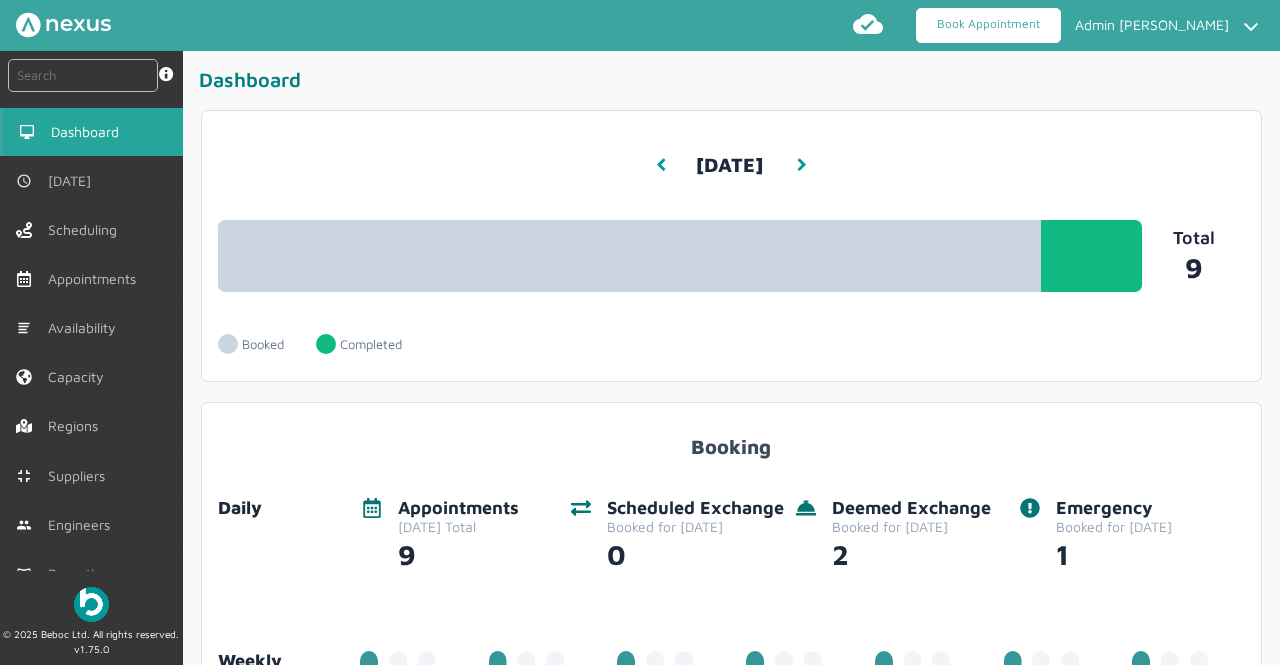 click on "Book Appointment" 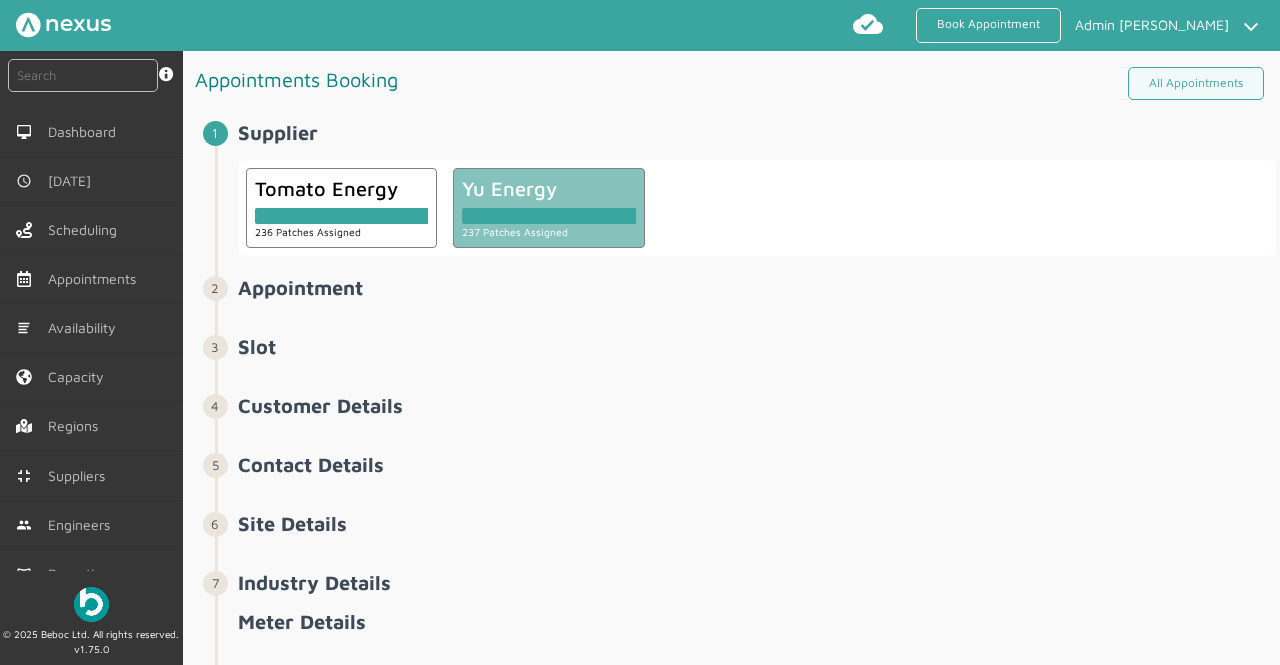 click 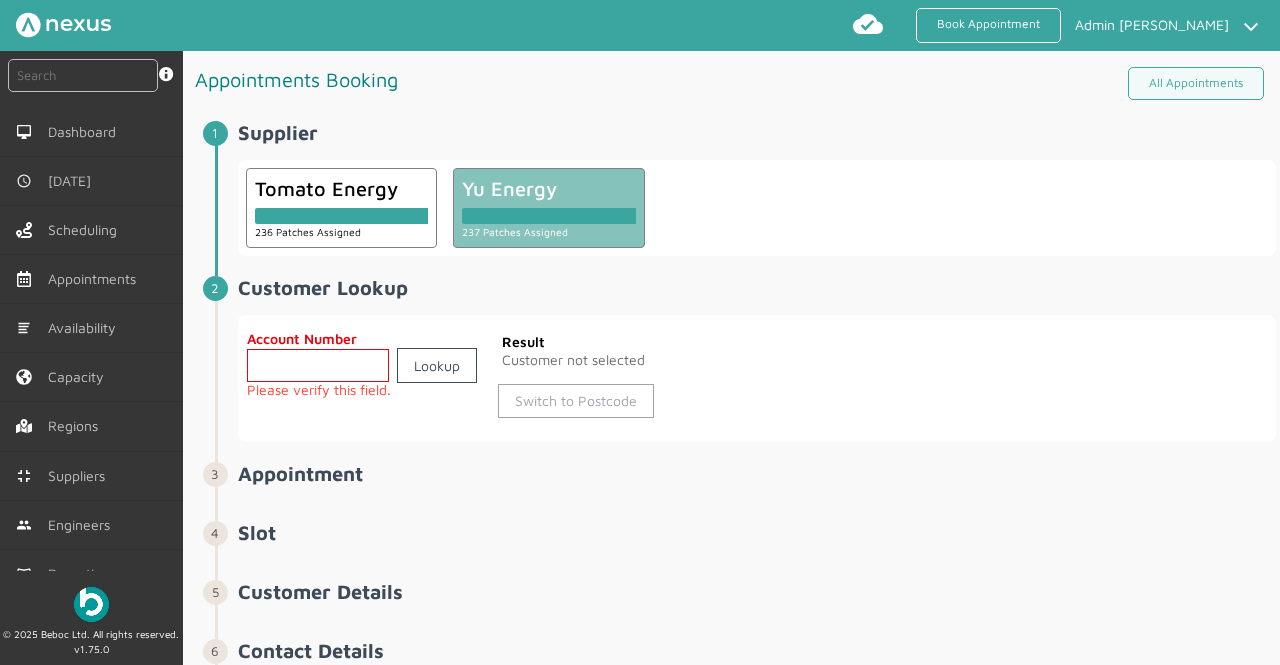 click on "Switch to Postcode" 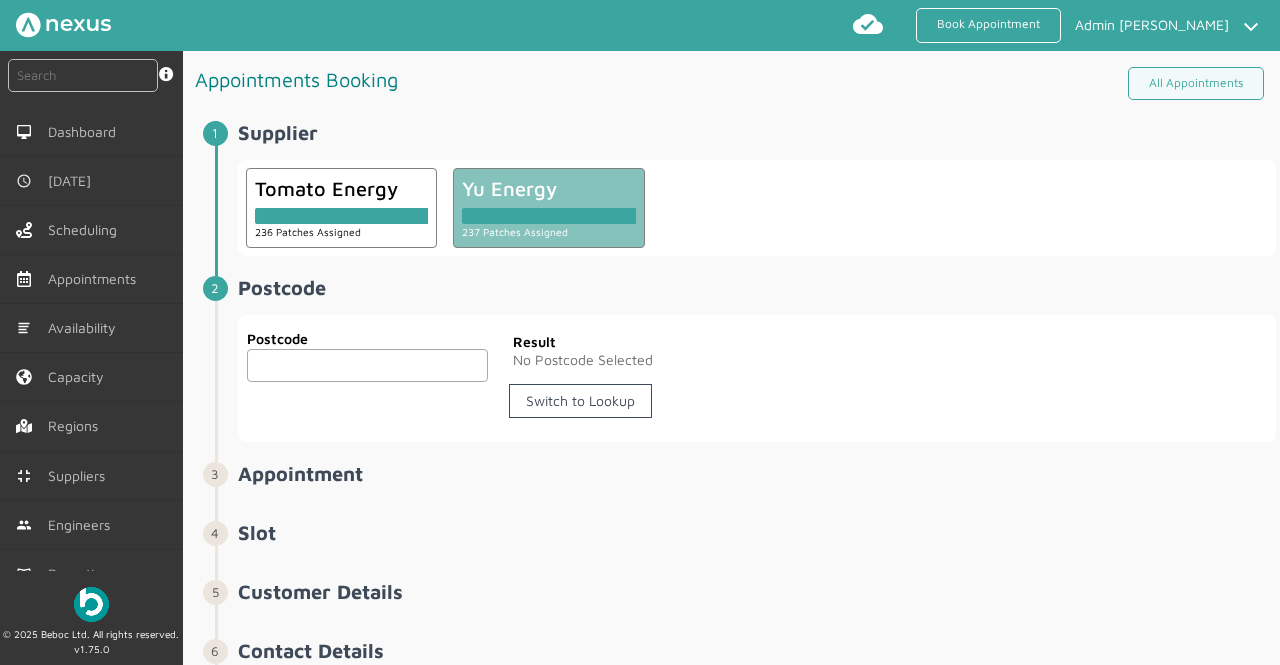 click on "Book Appointment  Admin Yu   My profile   Return to Hub   Logout  instant search  Search by:  Booking Reference,  Customer Number,  Account Number,  MPAN/MPRN,  PostCode   Dashboard   Today   Scheduling   Appointments   Availability   Capacity   Non-operational-days   Regions   Patches   Suppliers   Engineers   Groups   Subcontractors   Reporting   Appointments   Capacity   Availability   Users   Capacity Configs   Configurations   © 2025 Beboc Ltd. All rights reserved.   v1.75.0  Appointments Booking All Appointments Supplier ️️️ Tomato Energy   236 Patches Assigned Yu Energy   237 Patches Assigned Postcode ️️️ Postcode Postcode Result  No Postcode Selected  Switch to Lookup Appointment ️️️ Slot ️️️ Customer Details ️️️ Contact Details Site Details Industry Details Meter Details Finalise ️️️ Complete" at bounding box center (640, 332) 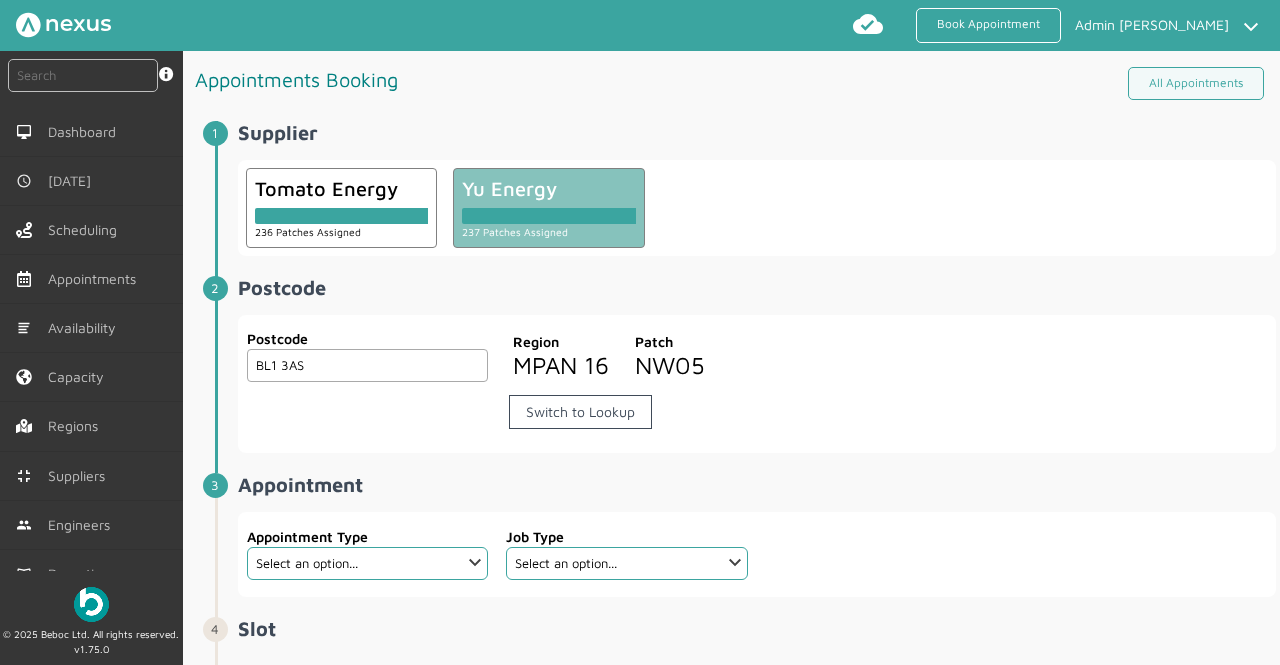 type on "BL1 3AS" 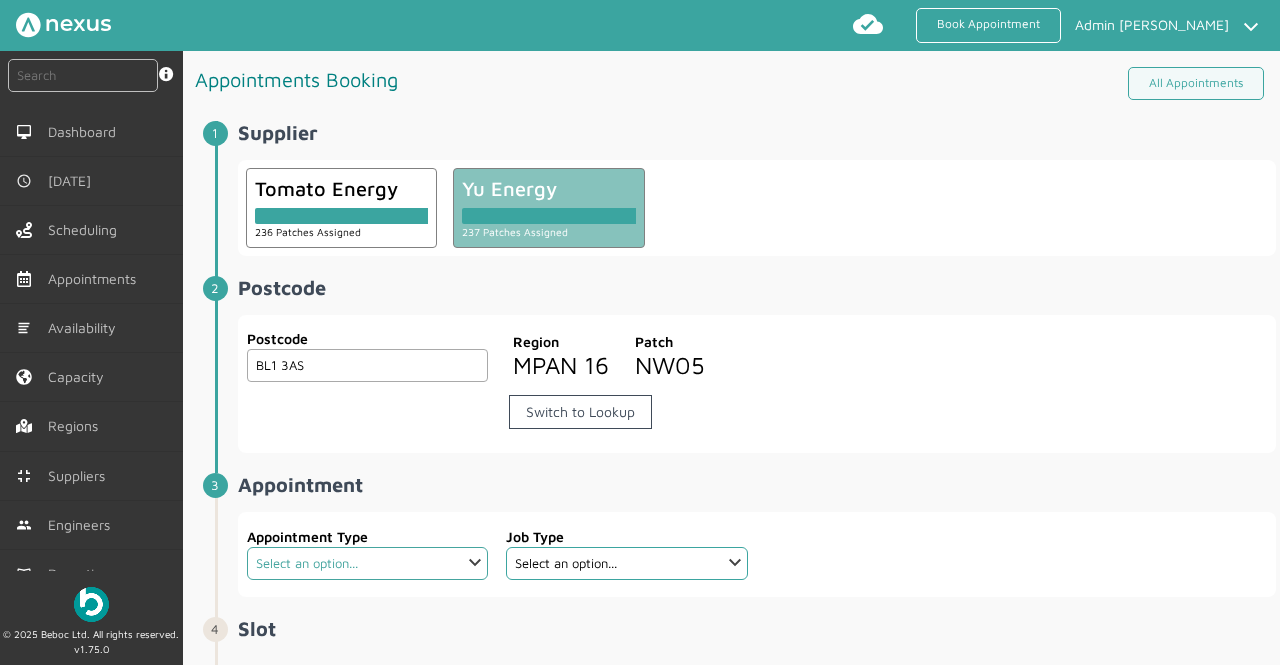 click on "Select an option... Additional Work Check Meter Comms Hub Exchange Deemed Exchange Deemed Recommission Electric Vehicle Emergency Exchange Emergency Investigation Emergency New Connection Half Hourly Metering Meter Removal New Connection Premium Service Provisional Booking Recommission Scheduled Exchange Scheduled Investigation Site Survey Warrant Warrant Disconnect Warrant Officer" 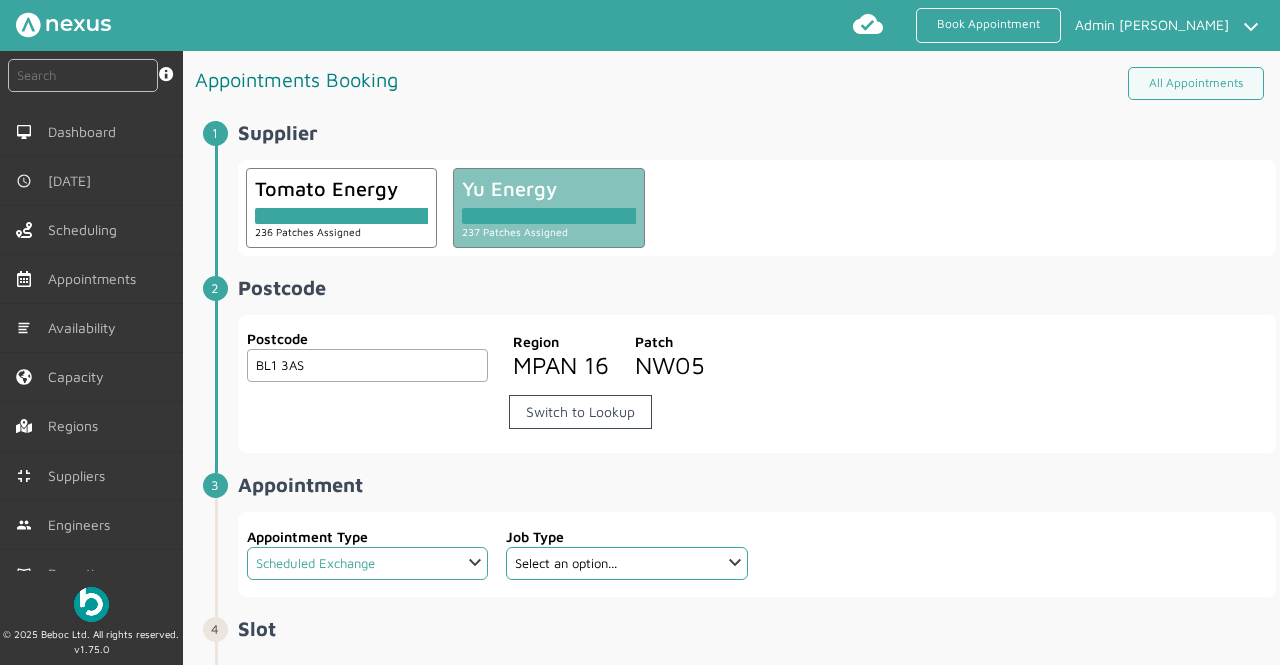 click on "Select an option... Additional Work Check Meter Comms Hub Exchange Deemed Exchange Deemed Recommission Electric Vehicle Emergency Exchange Emergency Investigation Emergency New Connection Half Hourly Metering Meter Removal New Connection Premium Service Provisional Booking Recommission Scheduled Exchange Scheduled Investigation Site Survey Warrant Warrant Disconnect Warrant Officer" 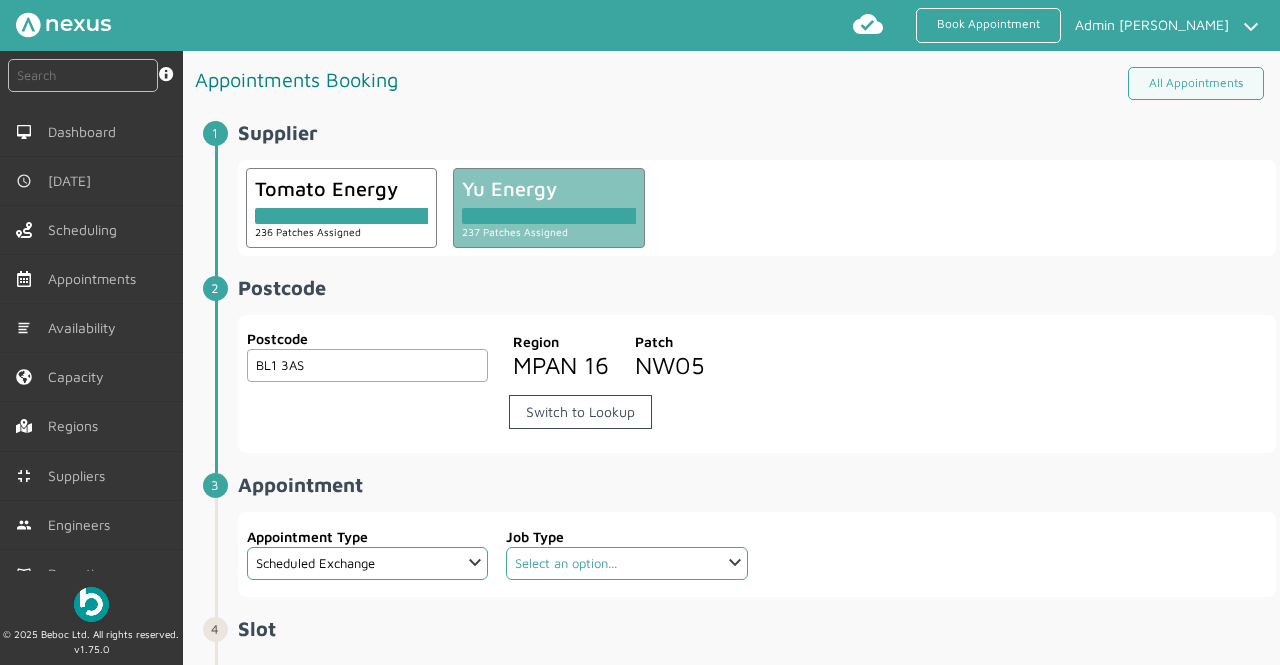 click on "Select an option... Dual Fuel Dual Fuel - SMETS 2 Electric Electric - SMETS 2 Gas Gas - SMETS 2 Gas U16 - SMETS 2 Traditional Dual Fuel Traditional Electric Traditional Gas Traditional Gas U16" 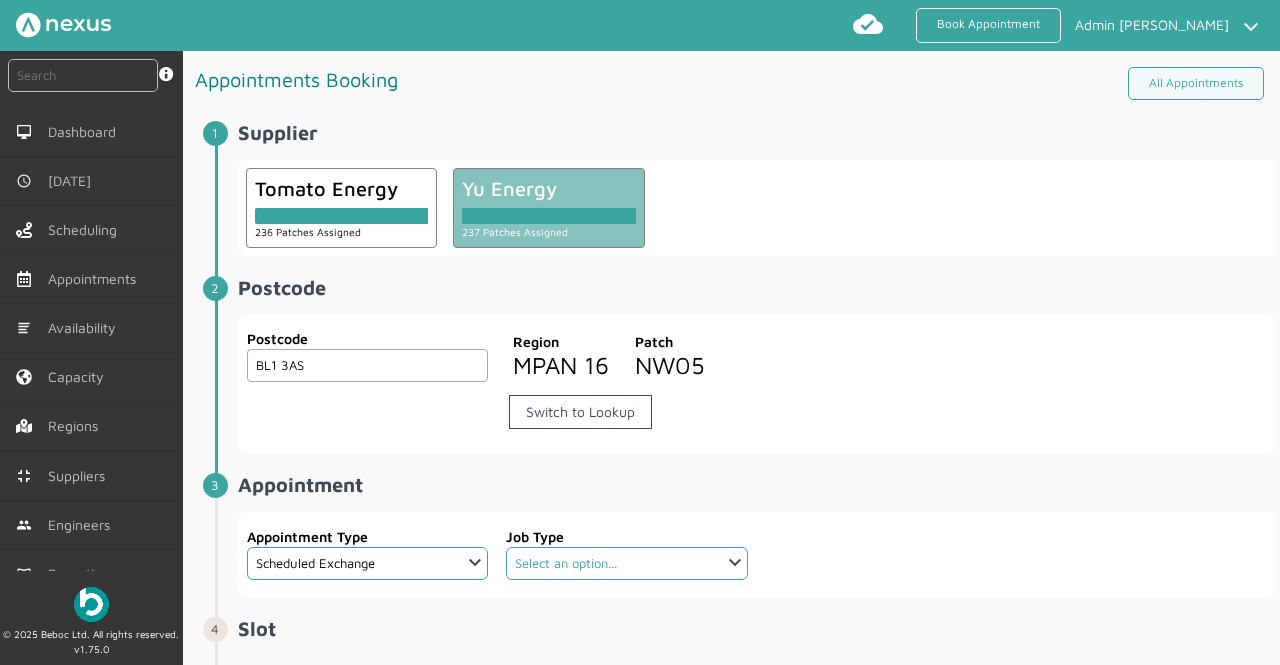select on "4: 5cc9657c13944aebe30702ae" 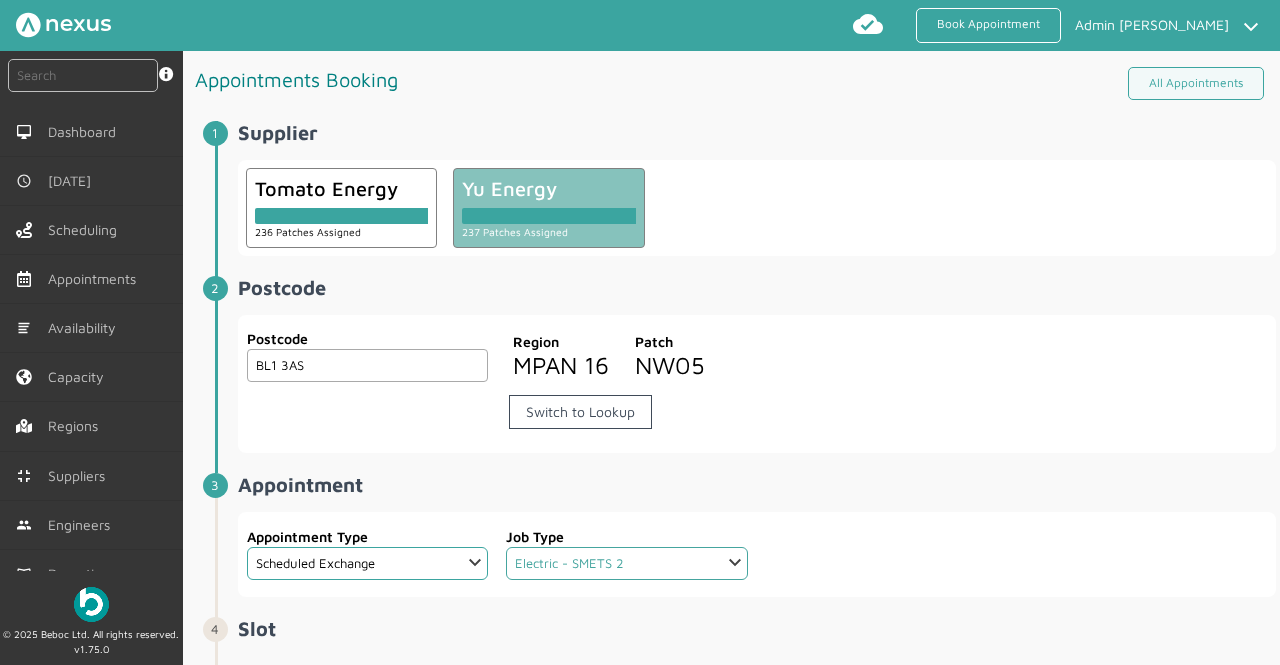 click on "Select an option... Dual Fuel Dual Fuel - SMETS 2 Electric Electric - SMETS 2 Gas Gas - SMETS 2 Gas U16 - SMETS 2 Traditional Dual Fuel Traditional Electric Traditional Gas Traditional Gas U16" 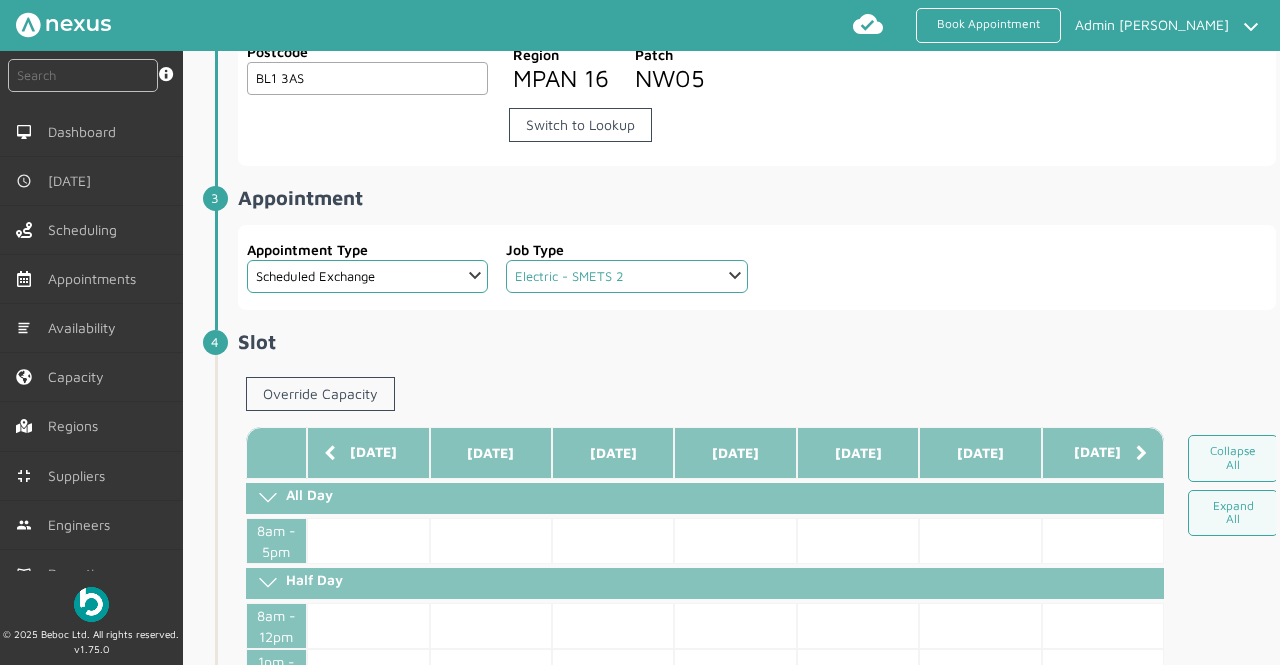 scroll, scrollTop: 297, scrollLeft: 0, axis: vertical 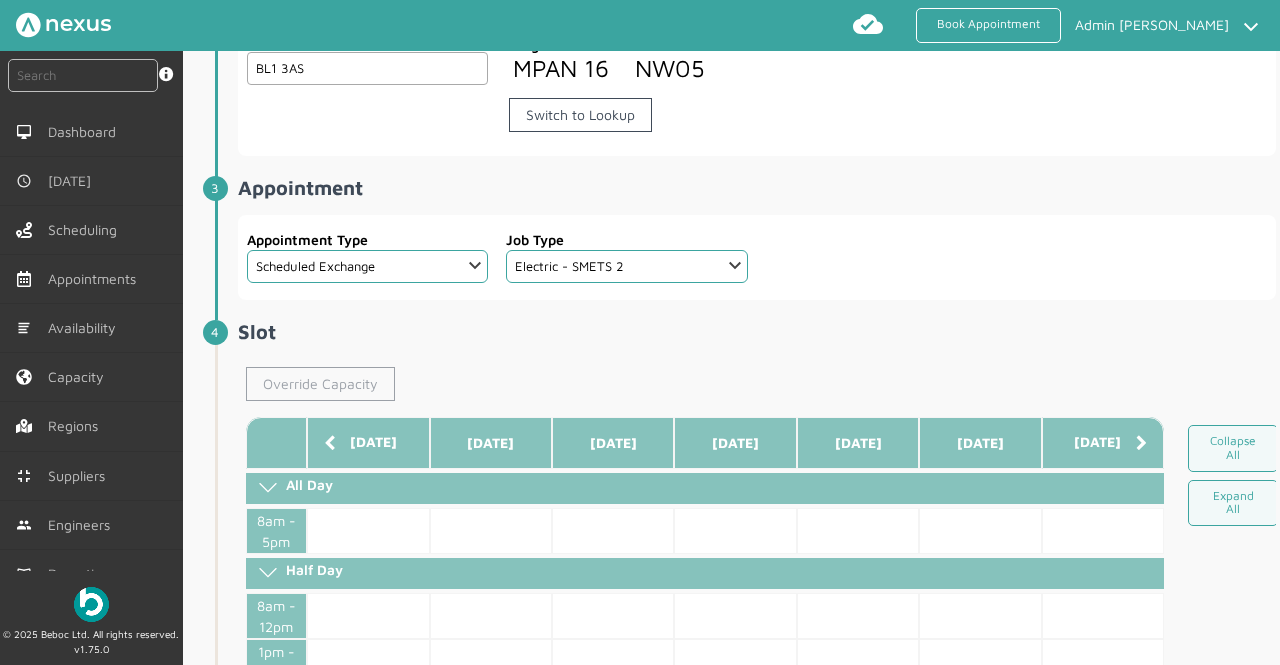 click on "Override Capacity" 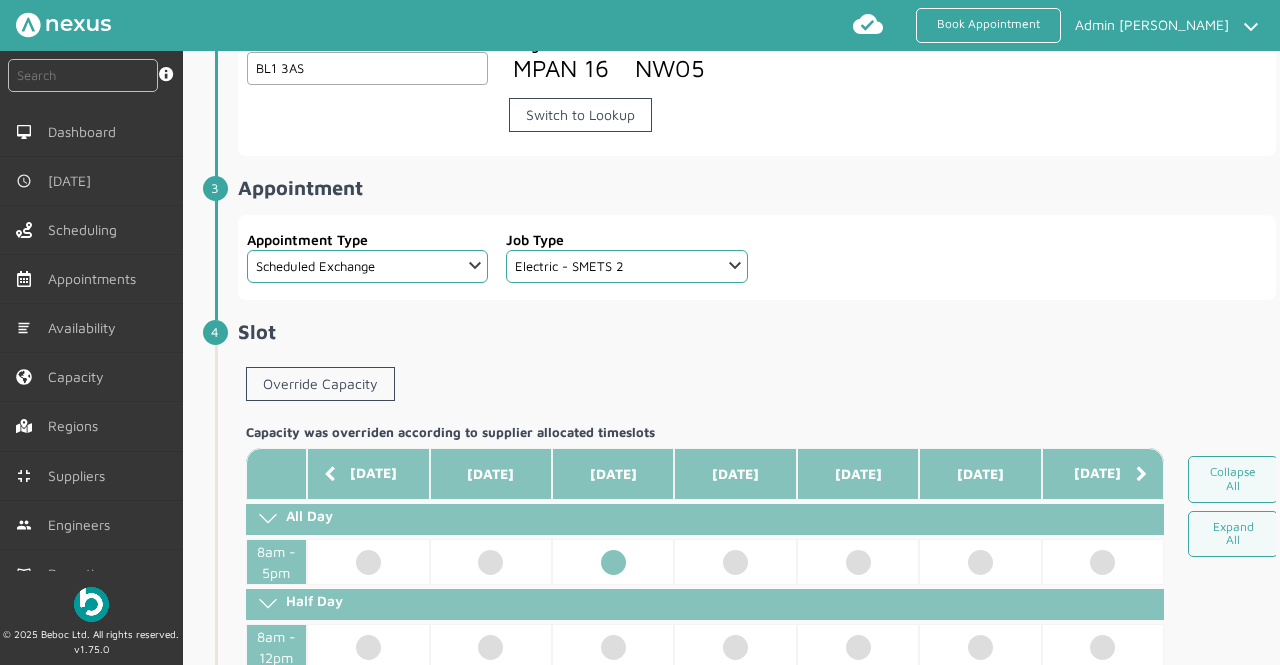 click 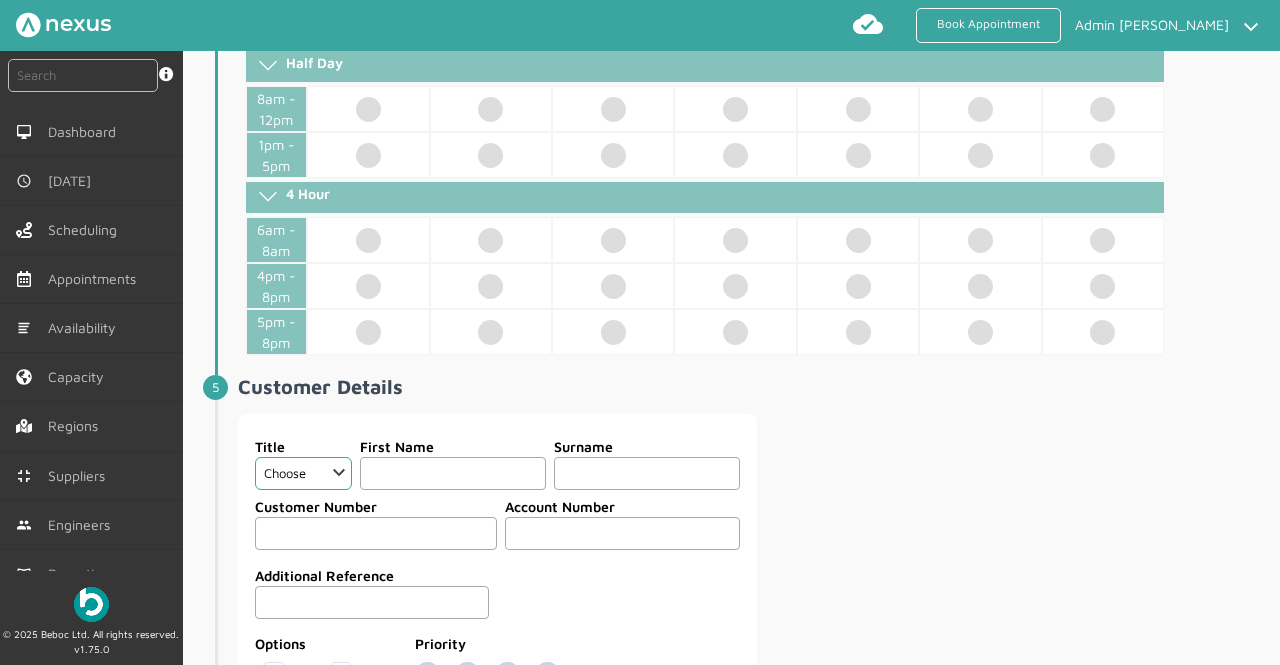 scroll, scrollTop: 841, scrollLeft: 0, axis: vertical 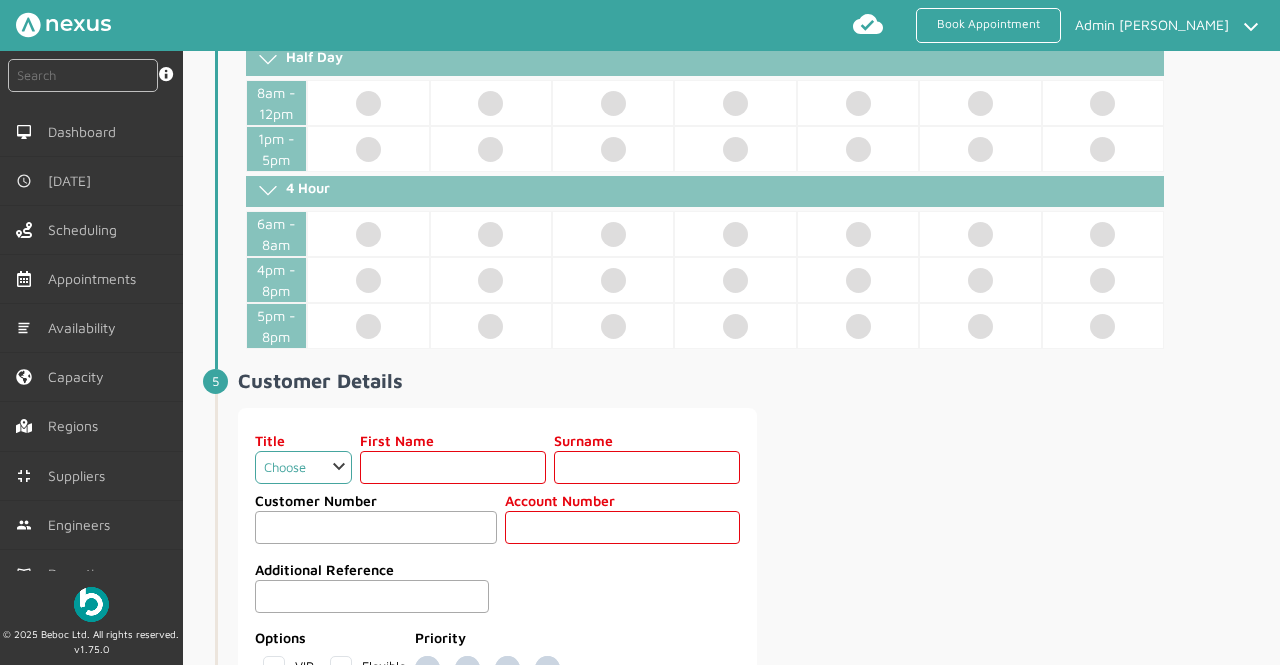 click on "Choose Dr Mr Mrs Miss Ms [PERSON_NAME][DEMOGRAPHIC_DATA]" 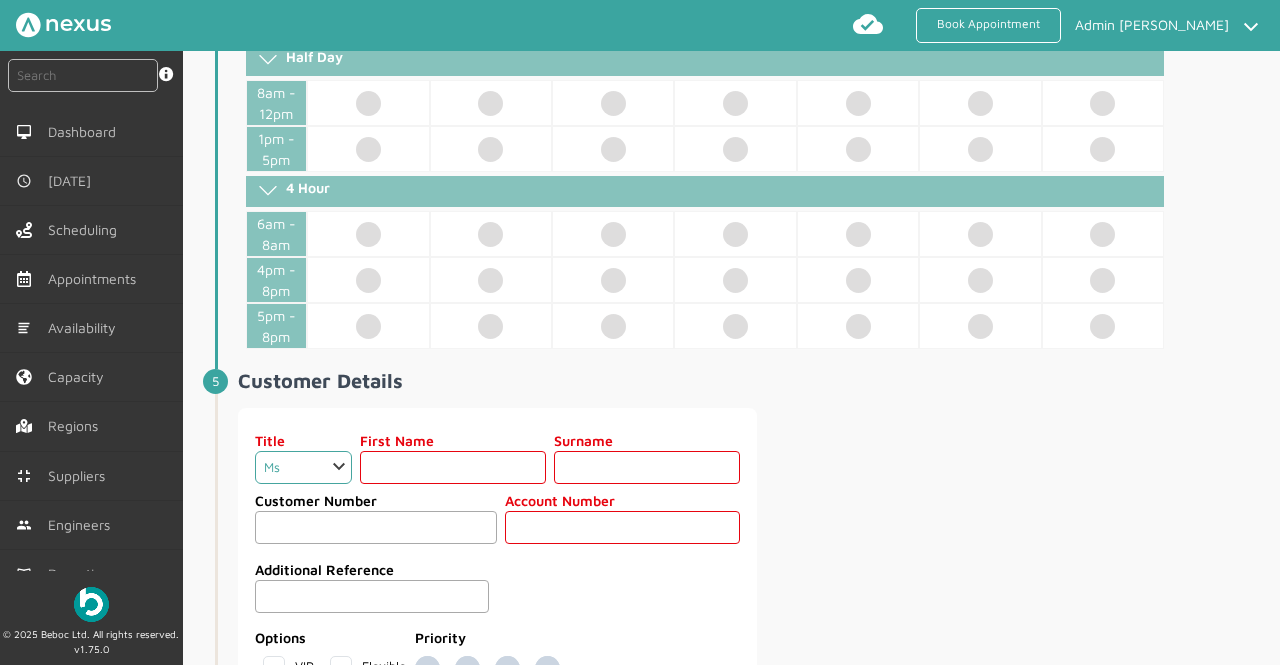 click on "Choose Dr Mr Mrs Miss Ms [PERSON_NAME][DEMOGRAPHIC_DATA]" 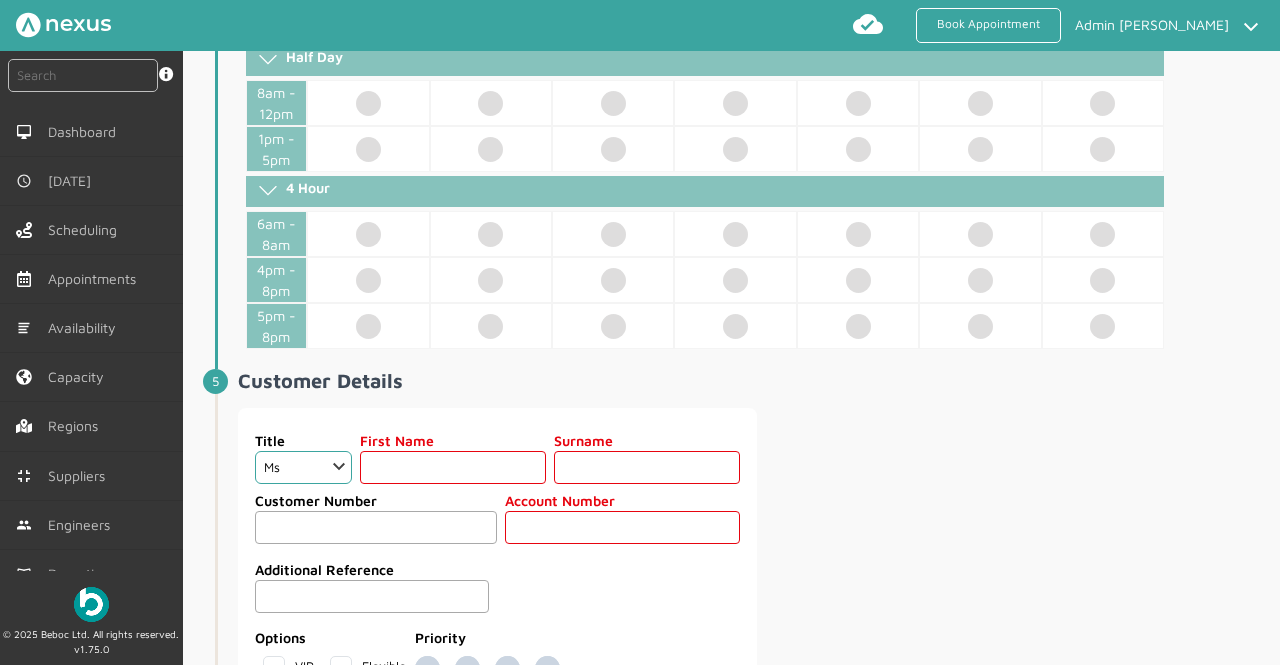 click 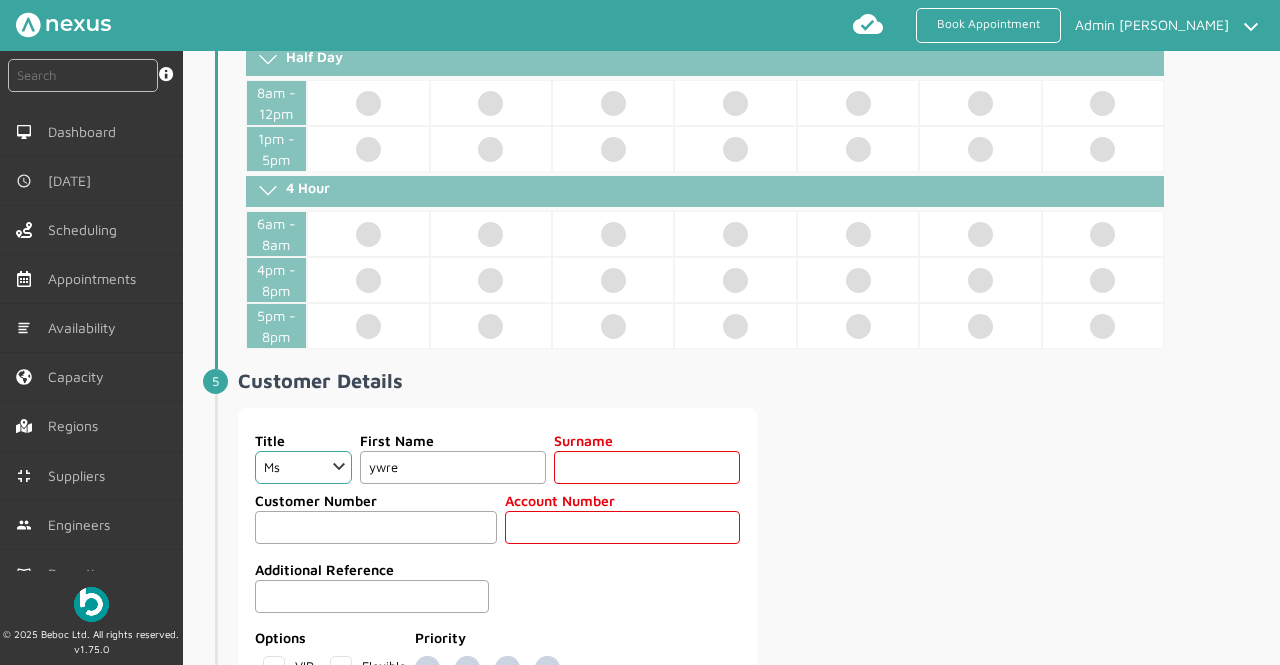 type on "ywre" 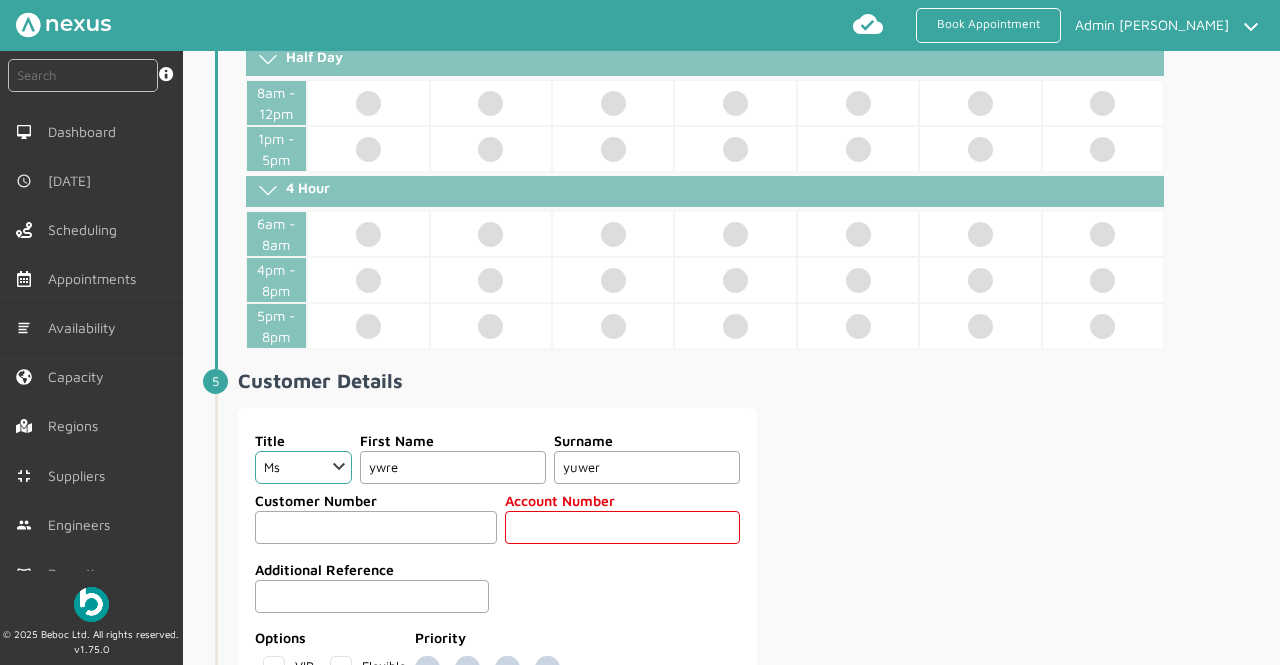 type on "yuwer" 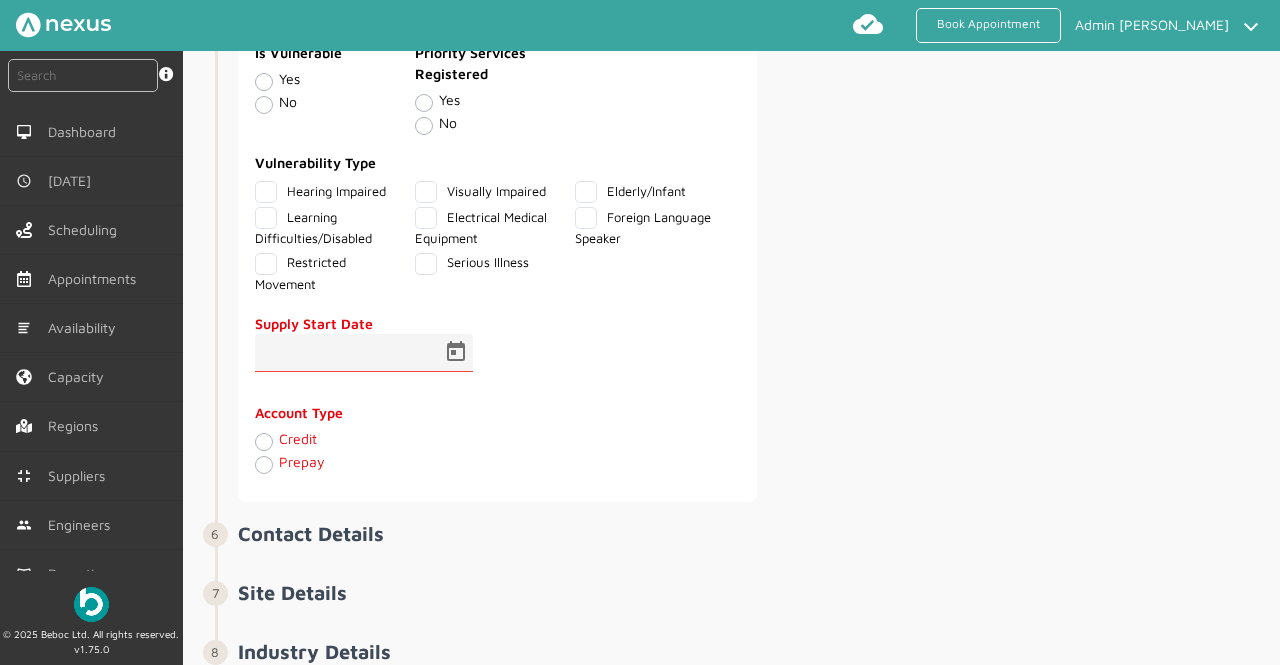 scroll, scrollTop: 1548, scrollLeft: 0, axis: vertical 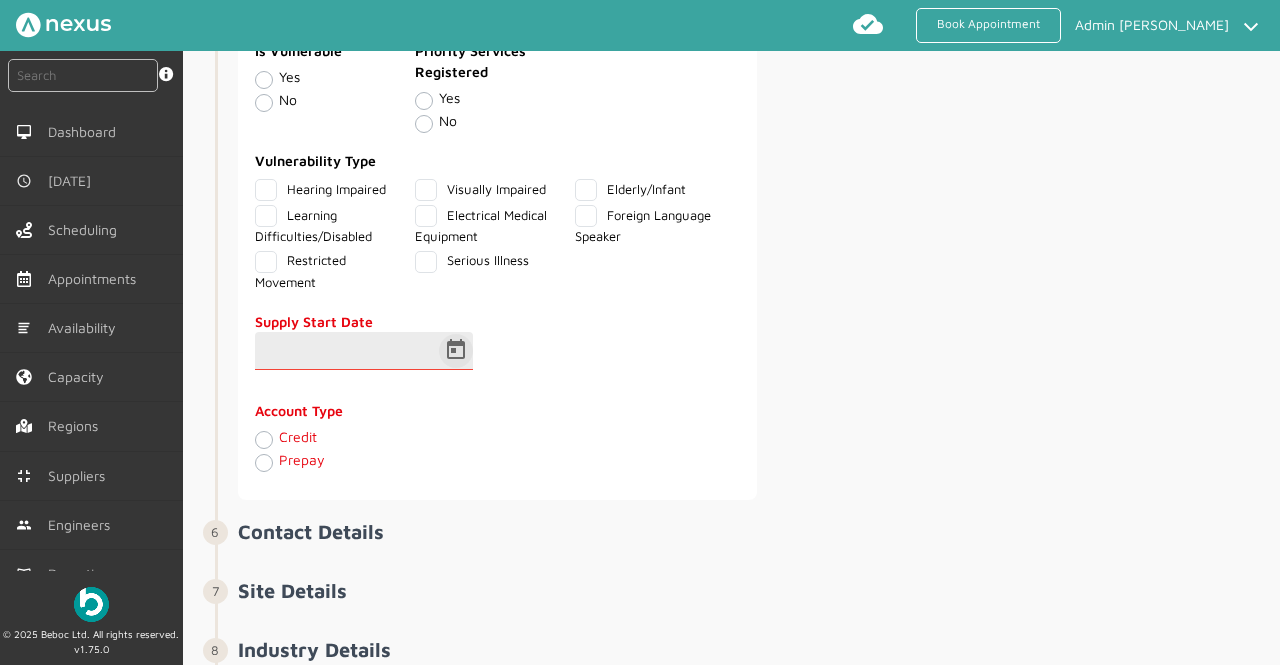 type on "7482" 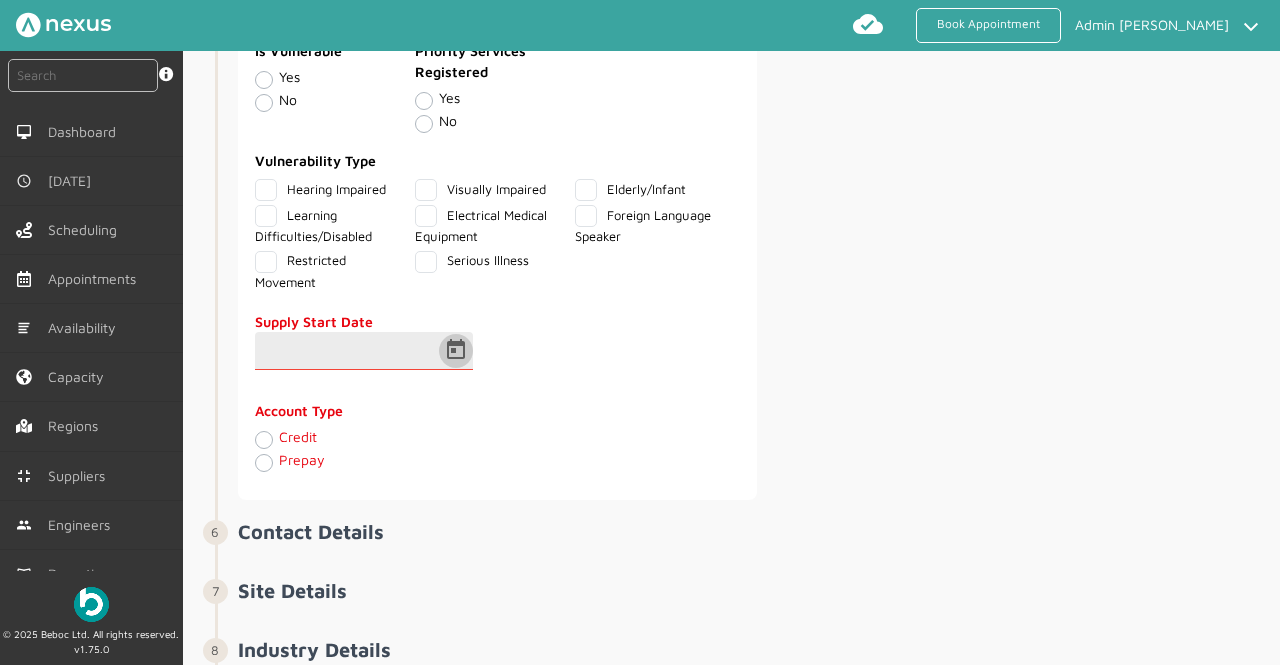 click 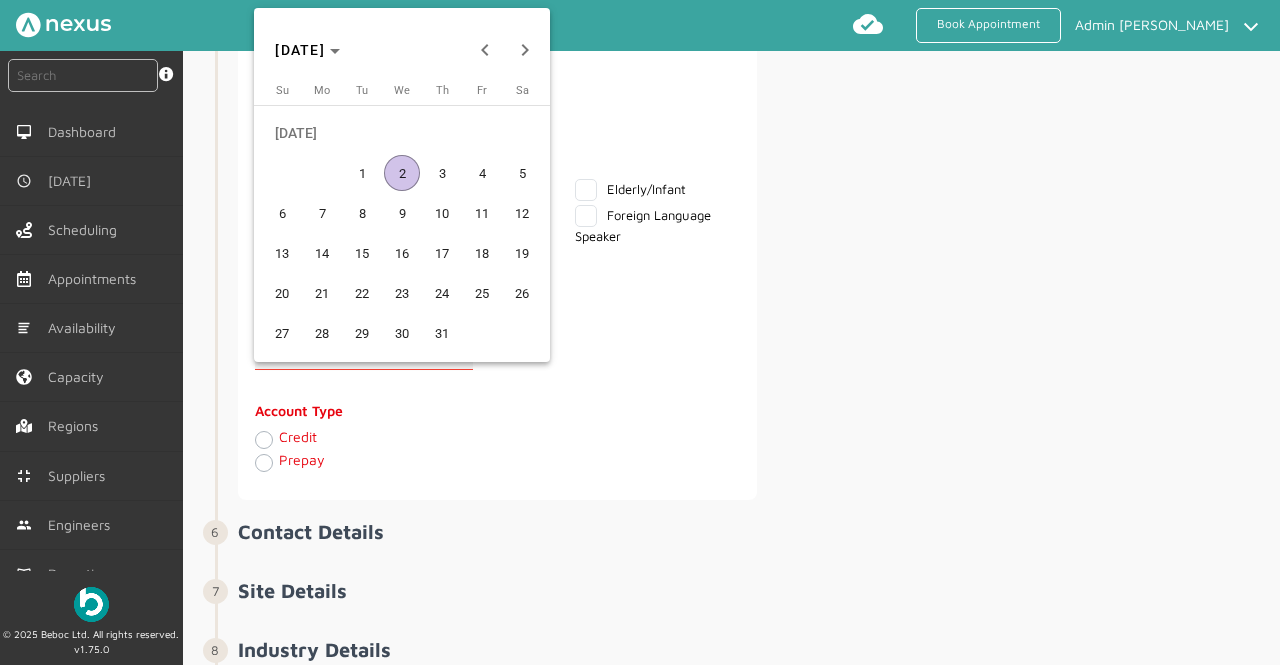 click on "2" at bounding box center [402, 173] 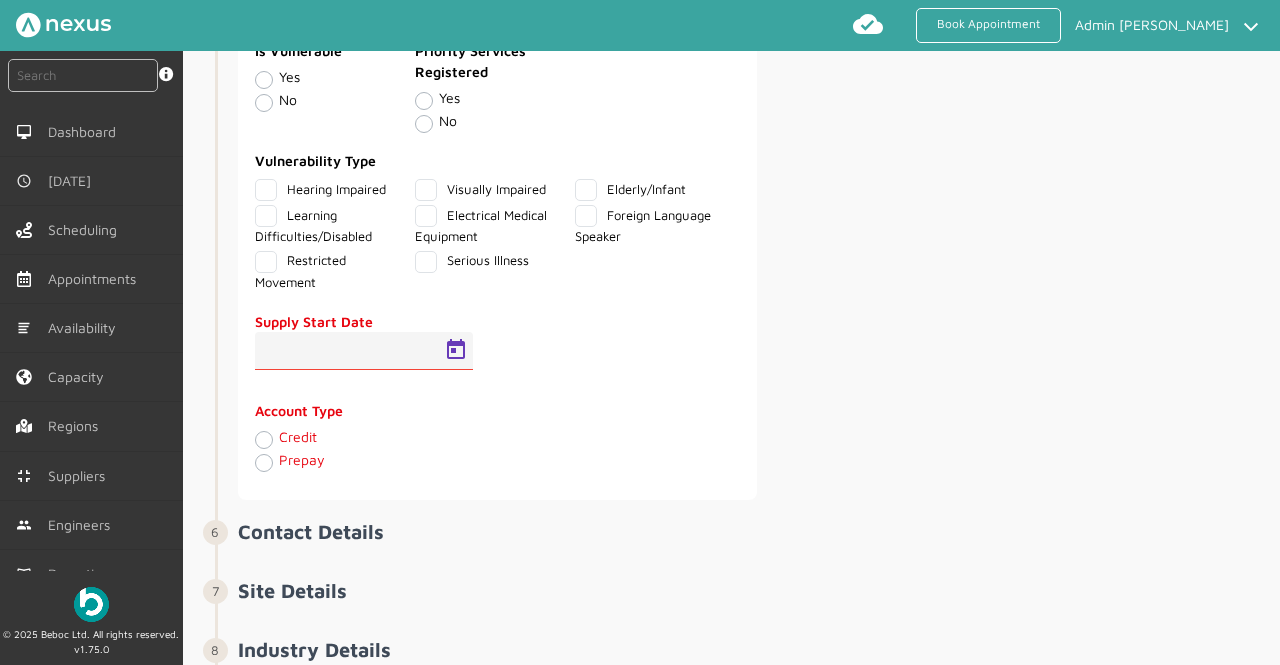 type on "[DATE]" 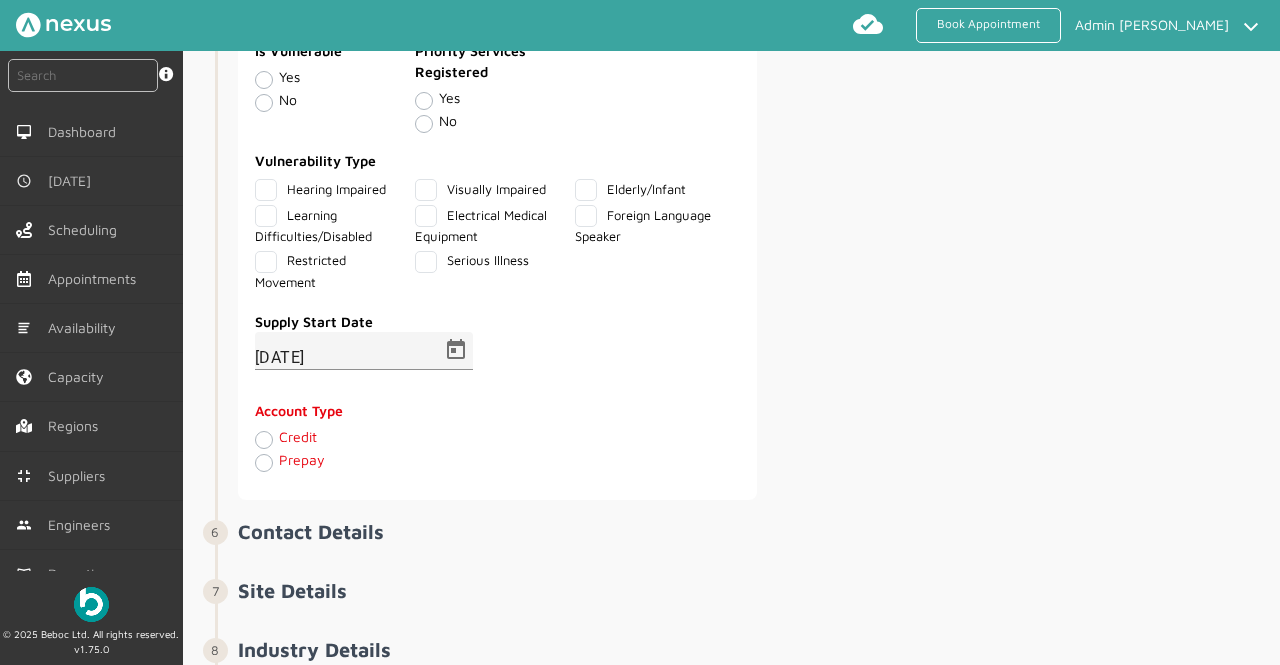 click on "Credit" 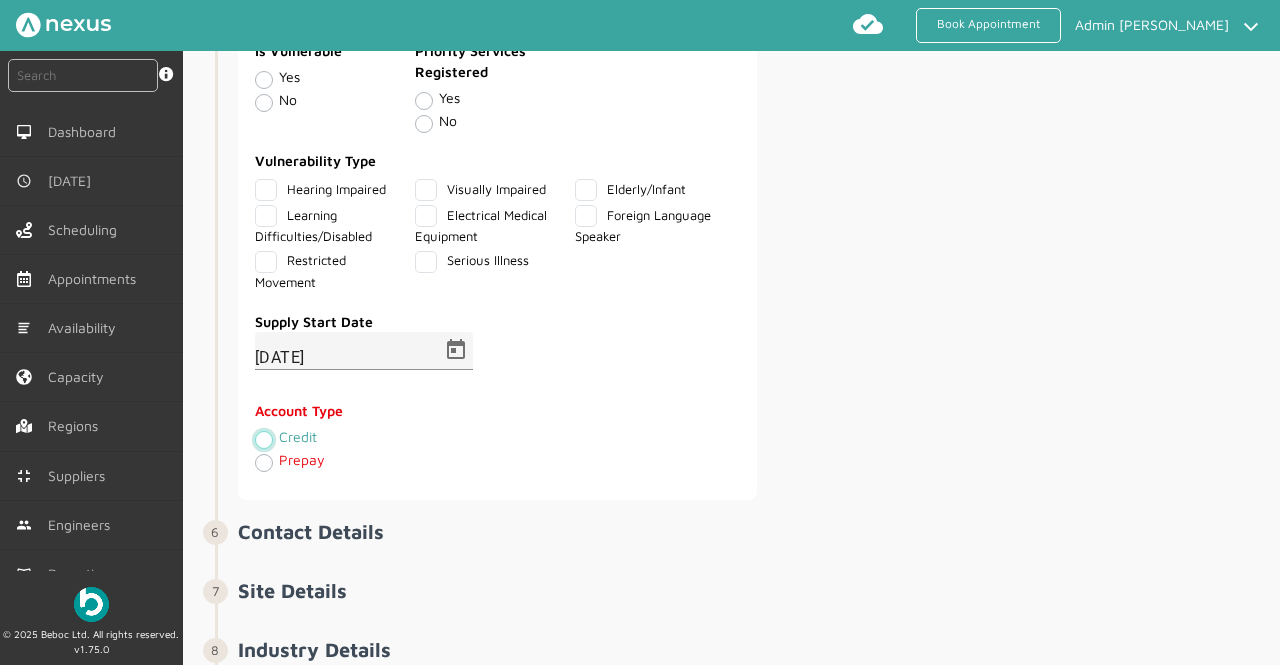 click on "Credit" at bounding box center (263, 439) 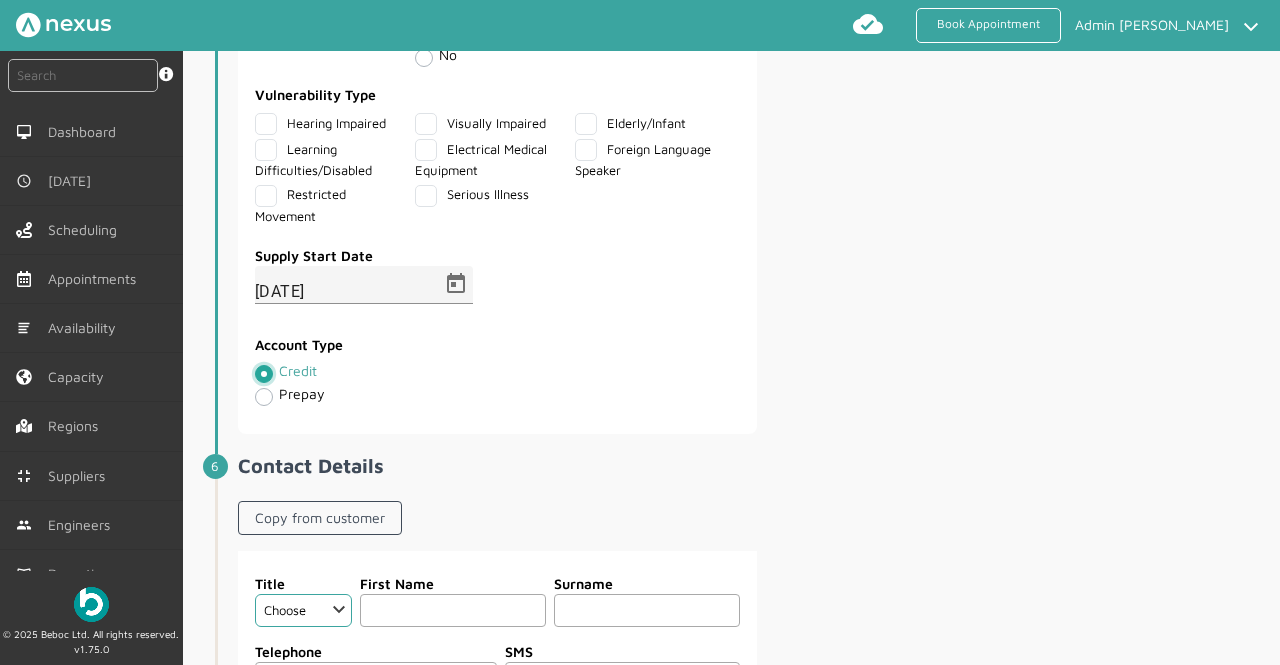 scroll, scrollTop: 1615, scrollLeft: 0, axis: vertical 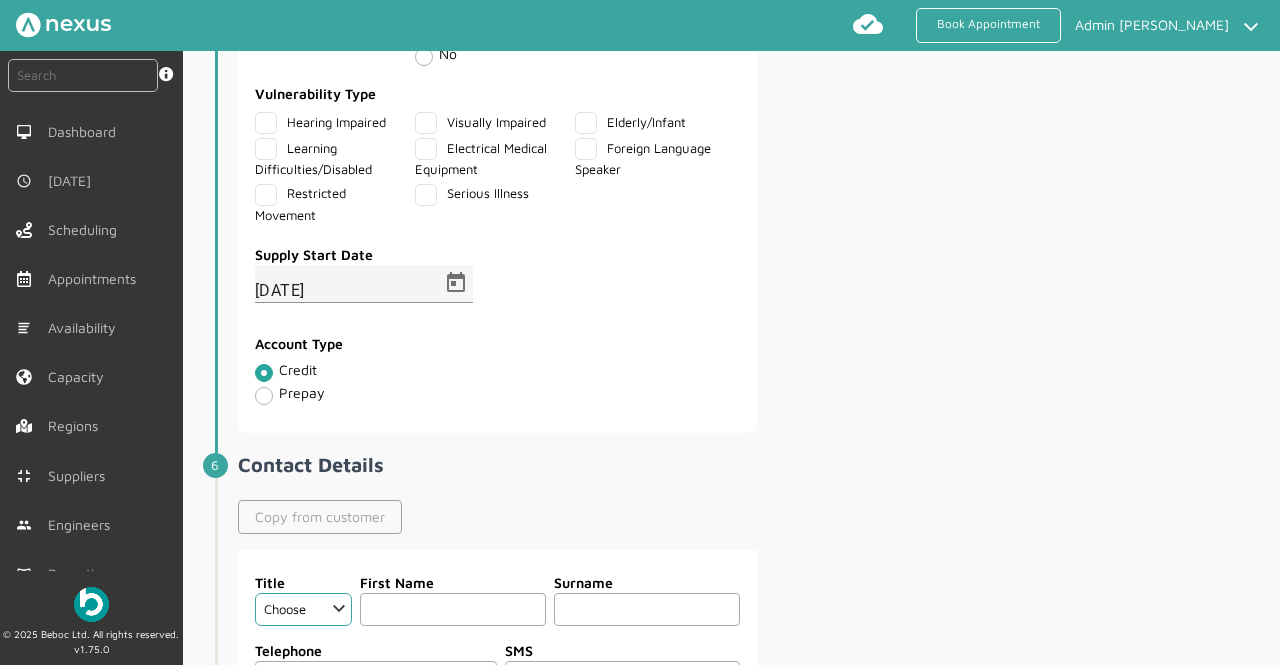 click on "Copy from customer" 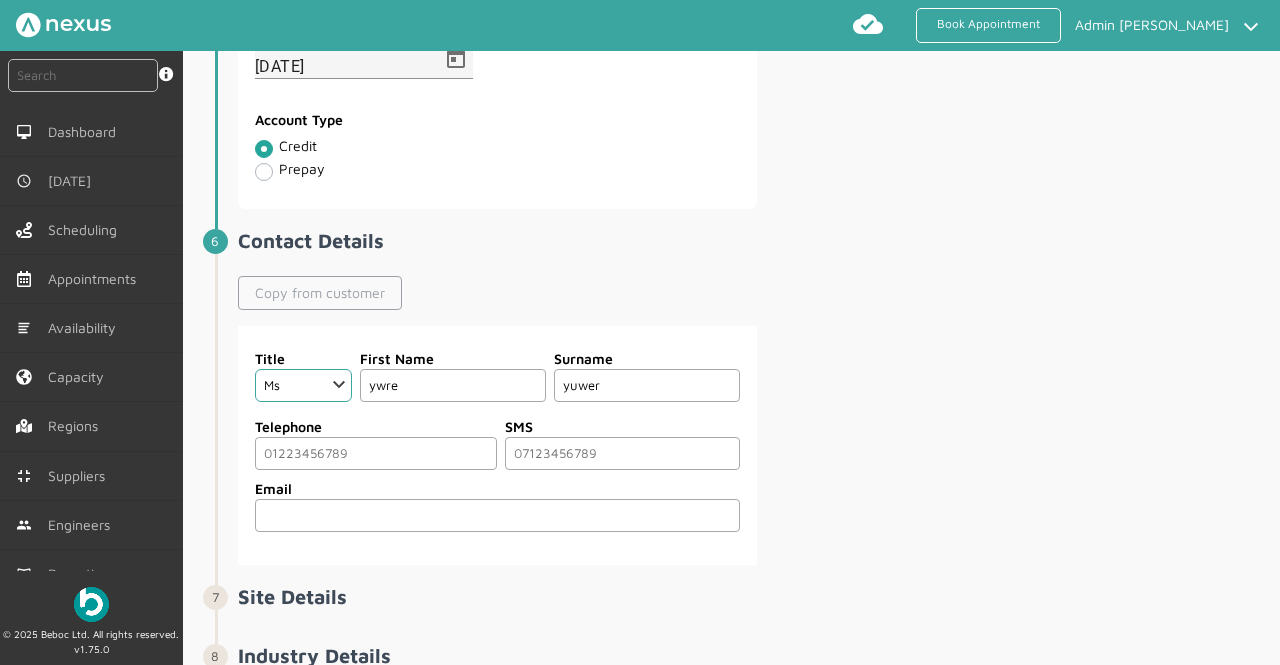 scroll, scrollTop: 1845, scrollLeft: 0, axis: vertical 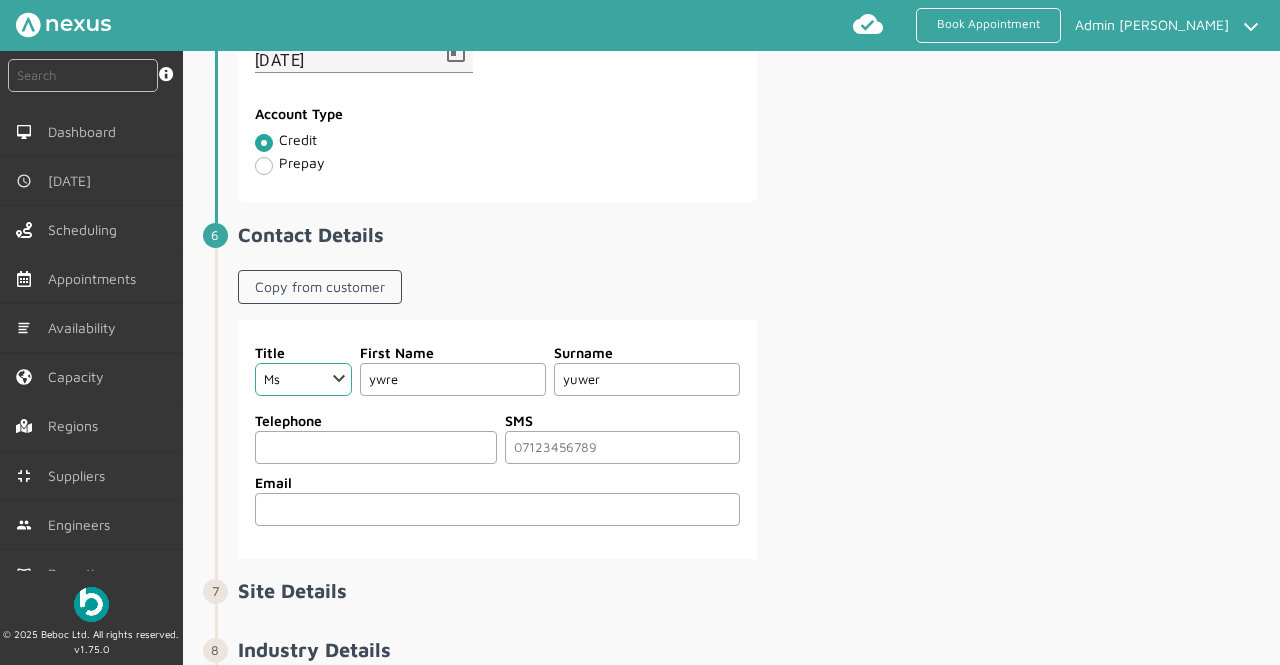 click 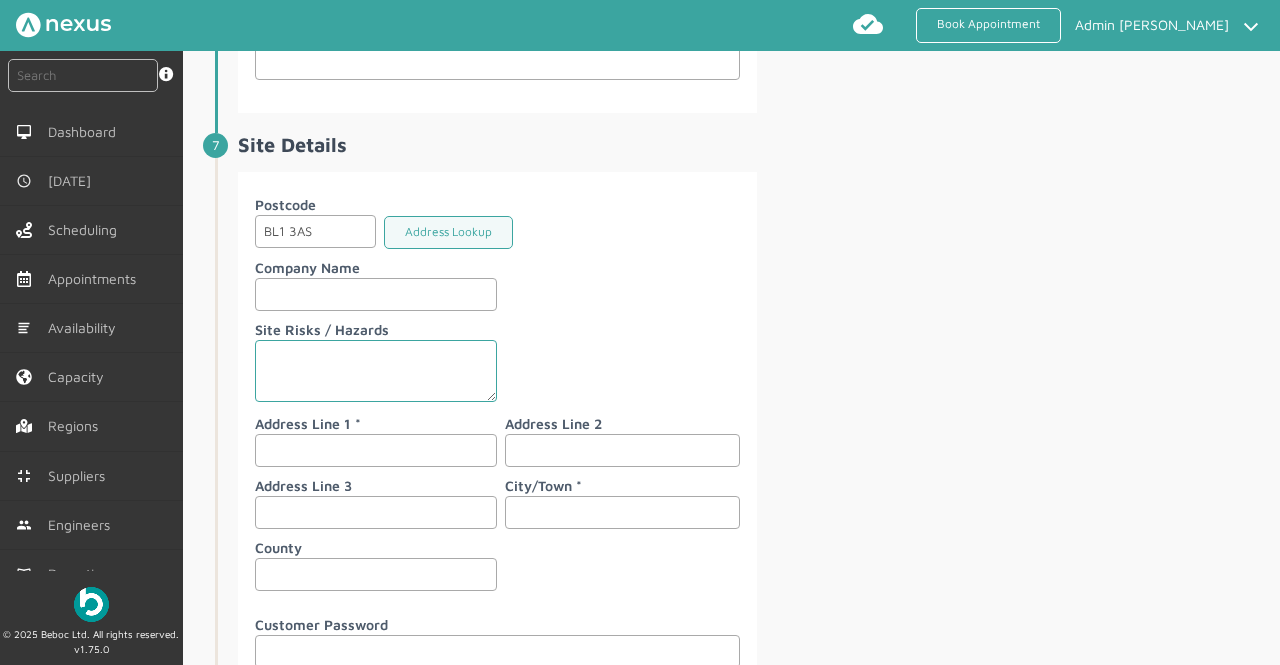 scroll, scrollTop: 2299, scrollLeft: 0, axis: vertical 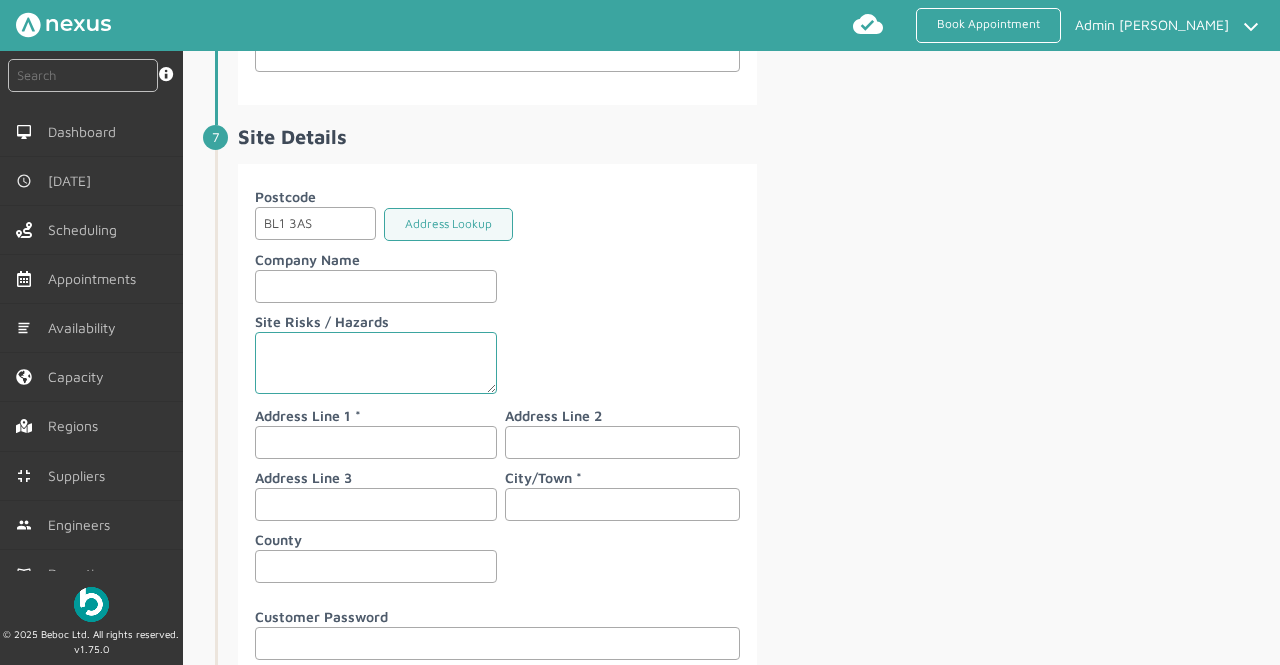 type on "07999999999" 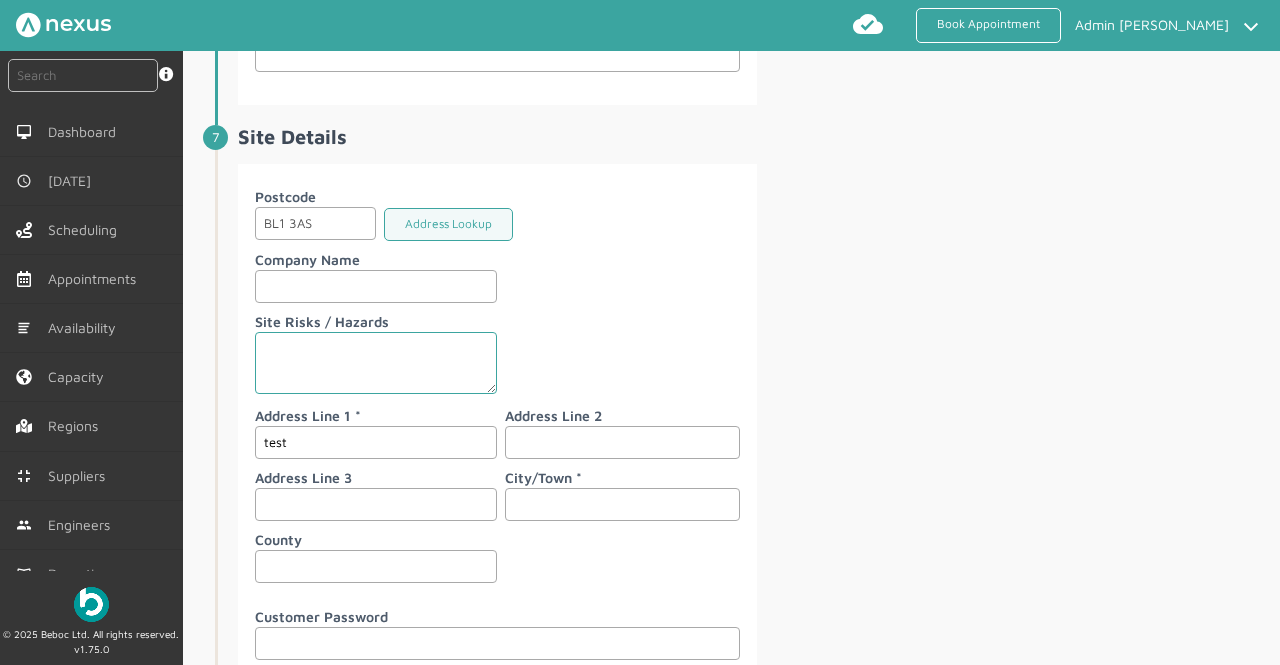 type on "test" 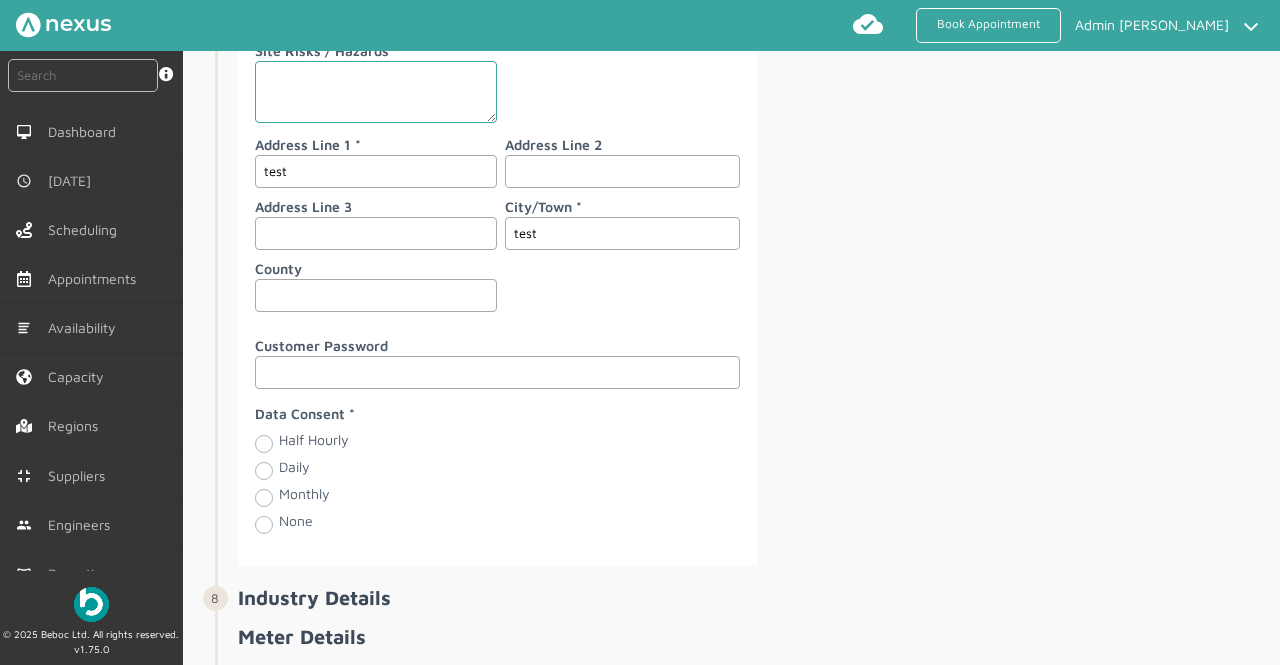 scroll, scrollTop: 2597, scrollLeft: 0, axis: vertical 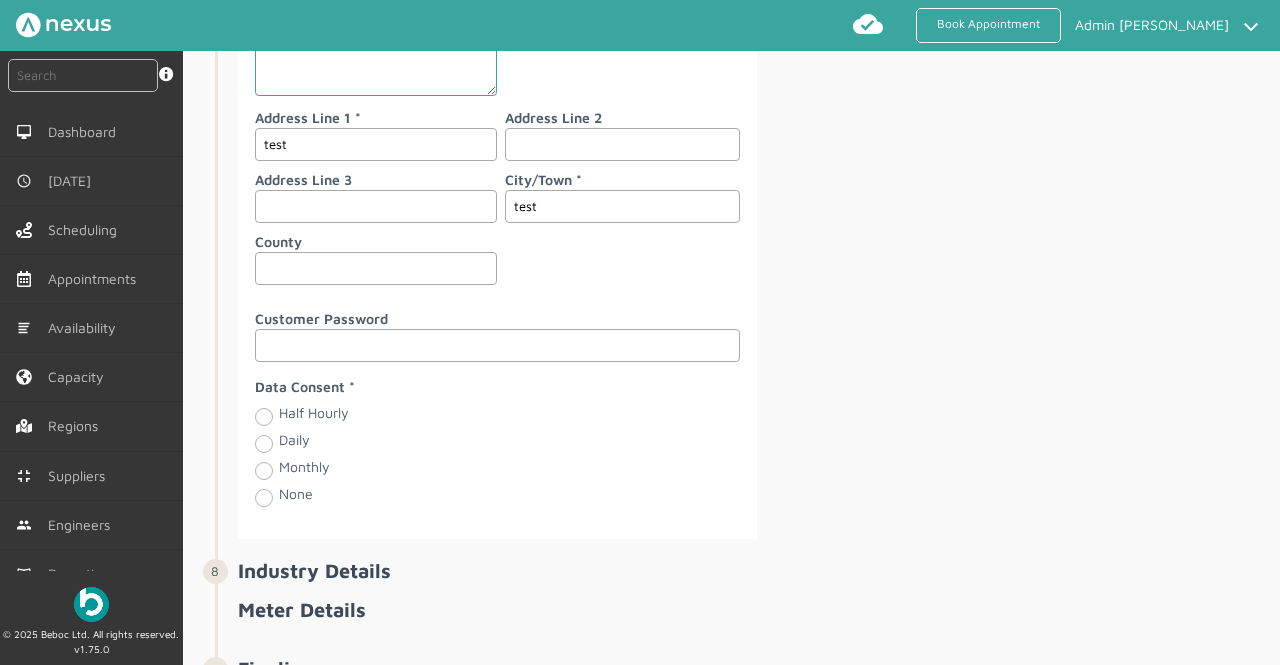 type on "test" 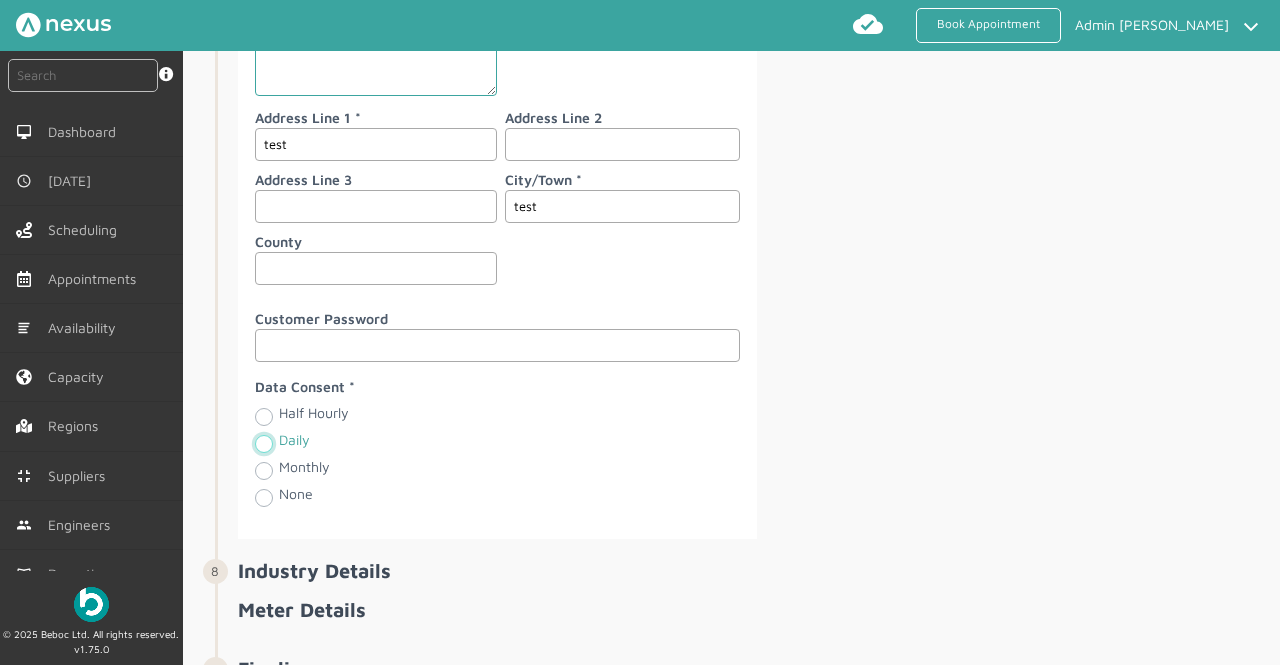 click on "Daily" at bounding box center (263, 442) 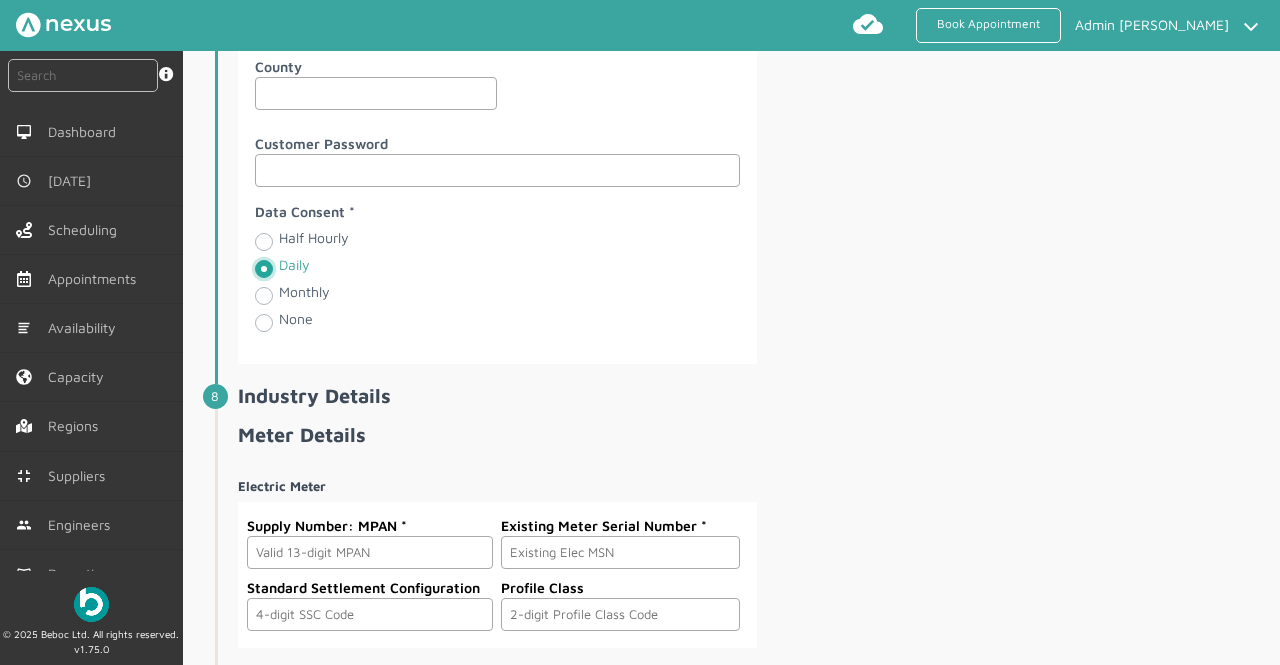 scroll, scrollTop: 2815, scrollLeft: 0, axis: vertical 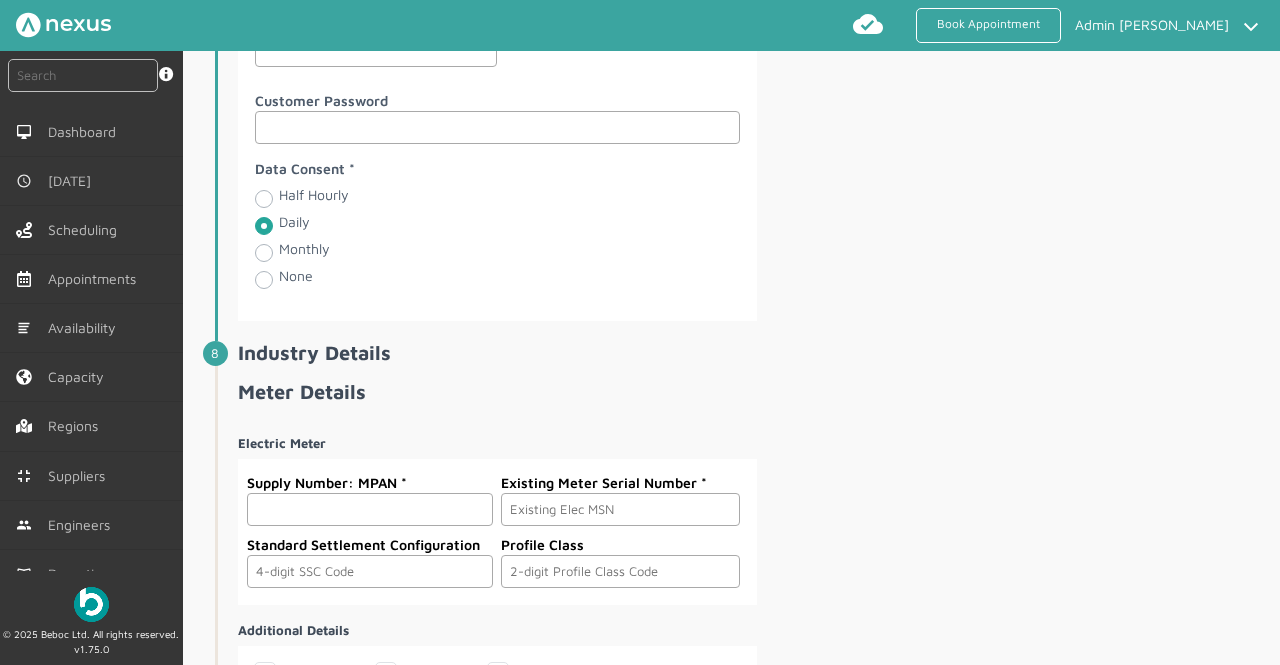 click 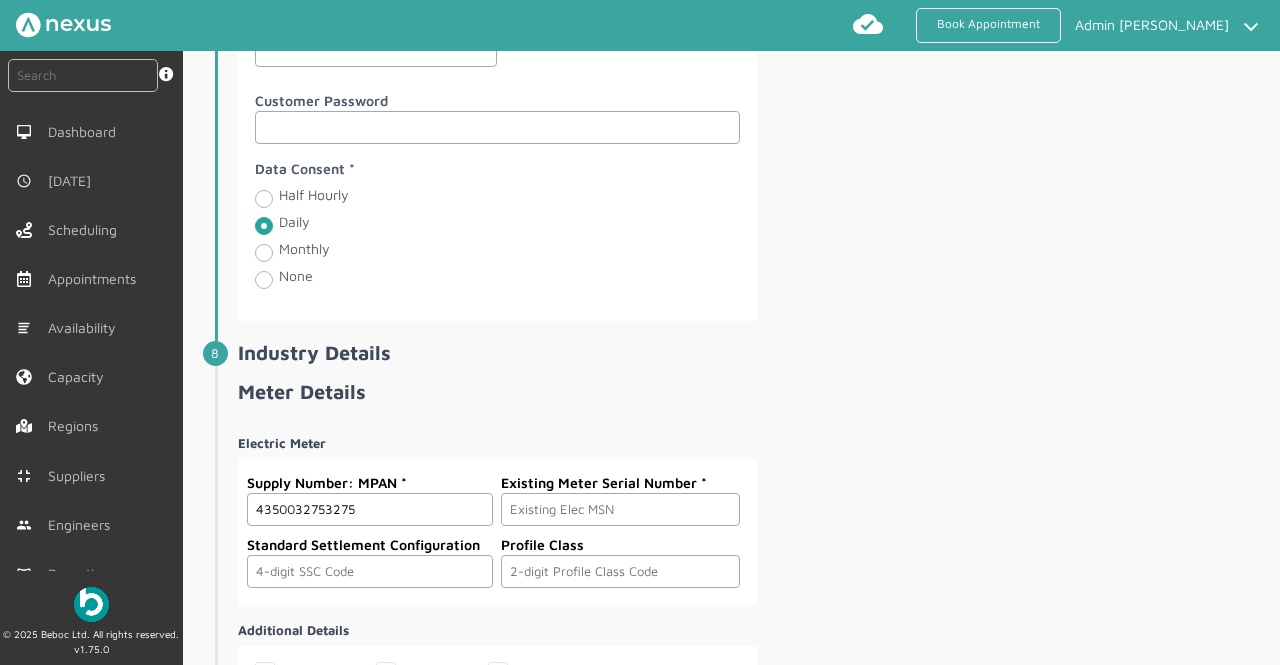 type on "4350032753275" 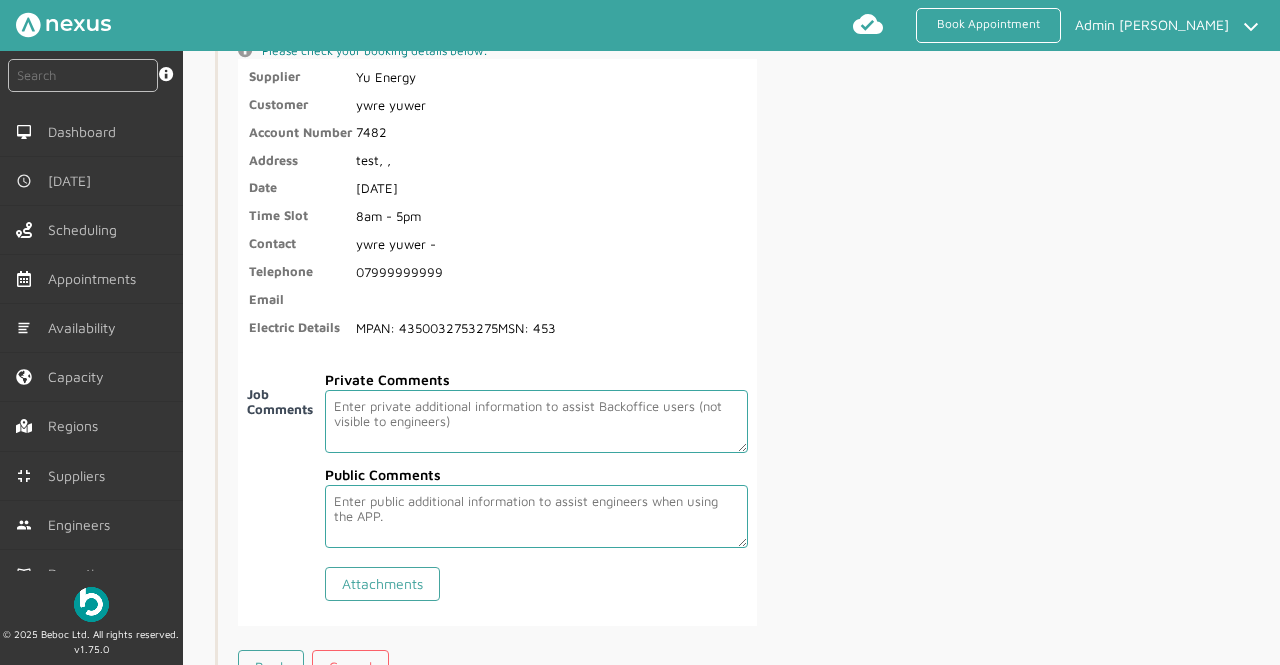scroll, scrollTop: 3654, scrollLeft: 0, axis: vertical 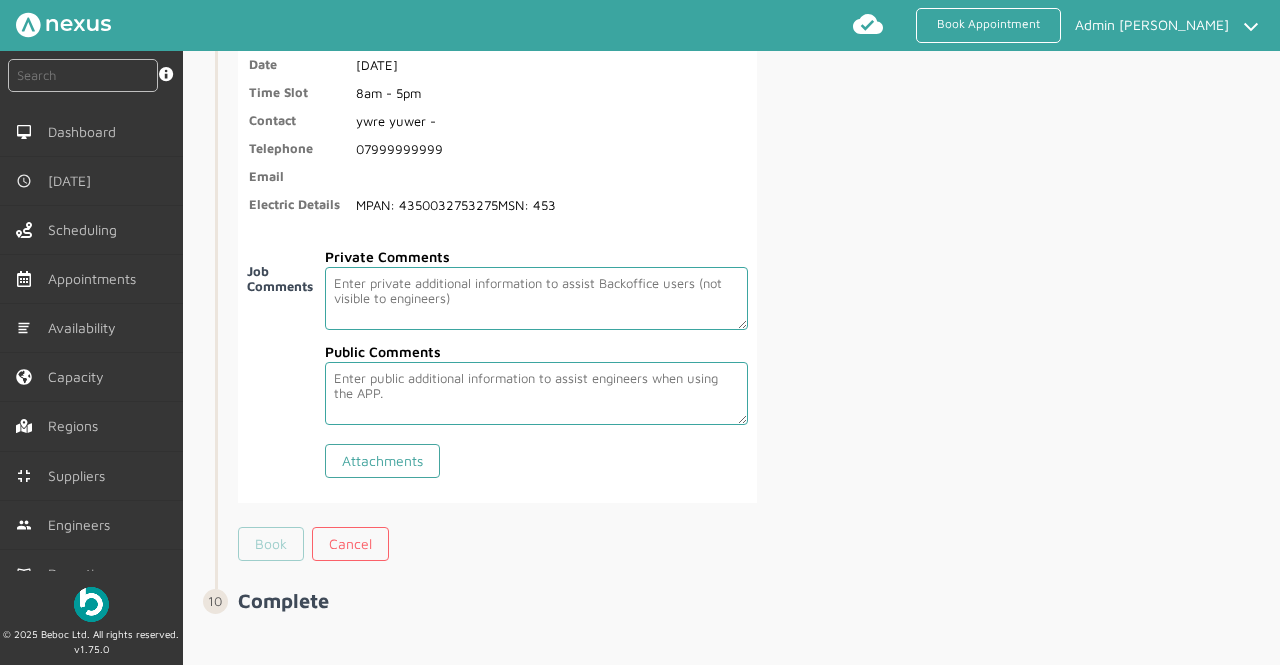 type on "453" 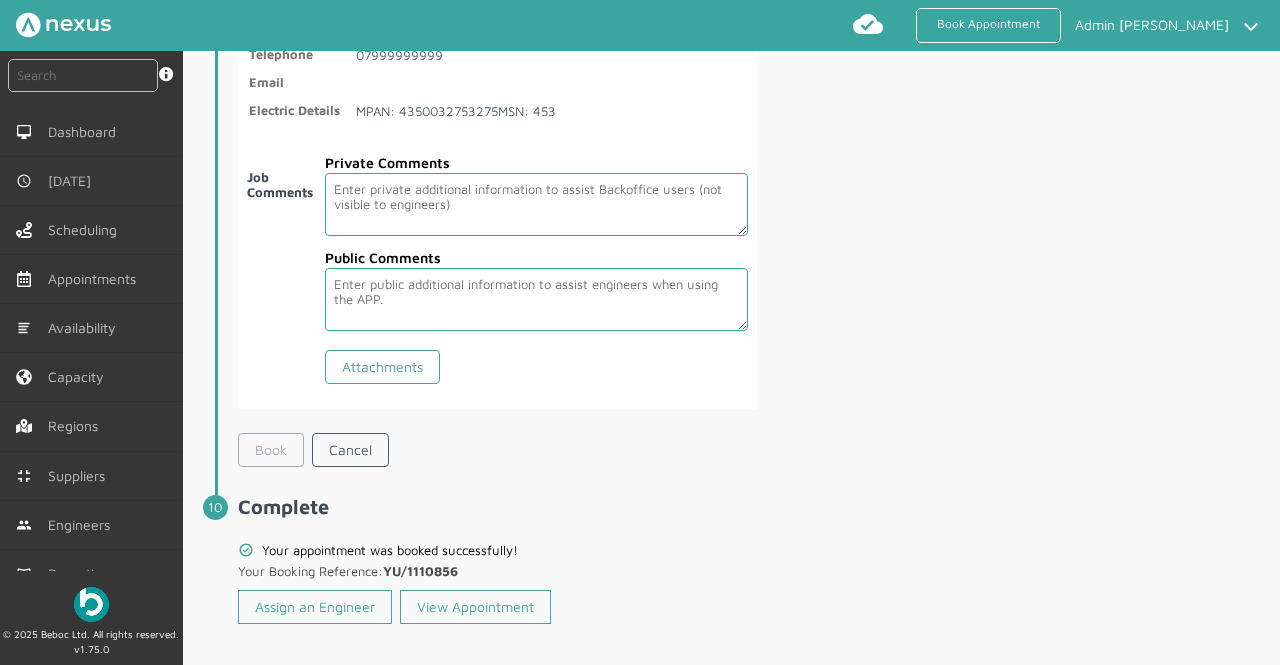 scroll, scrollTop: 3749, scrollLeft: 0, axis: vertical 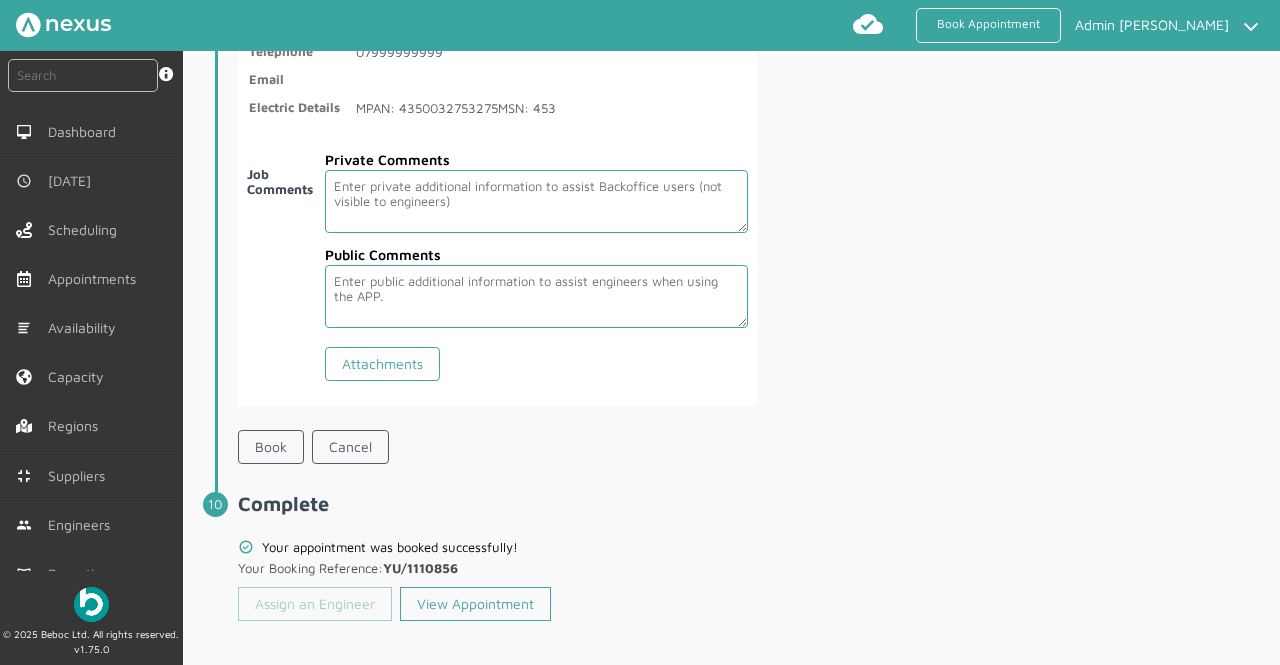 click on "Assign an Engineer" 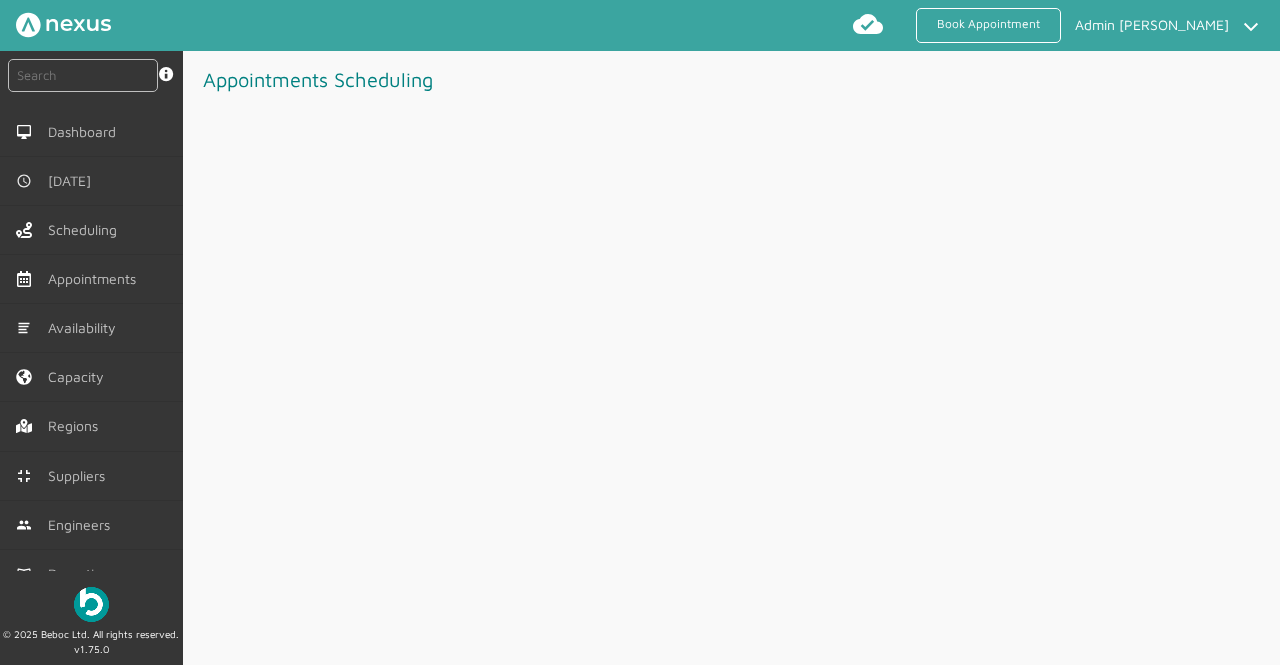 scroll, scrollTop: 0, scrollLeft: 0, axis: both 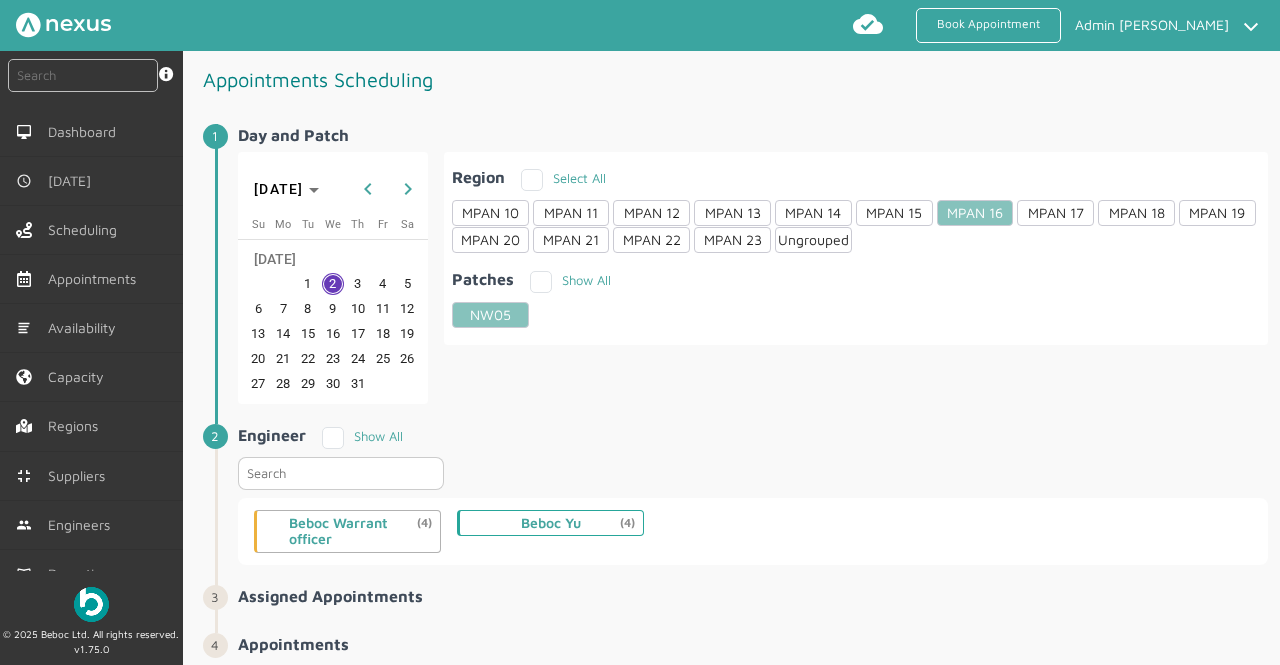 click on "Beboc Yu  (4)" 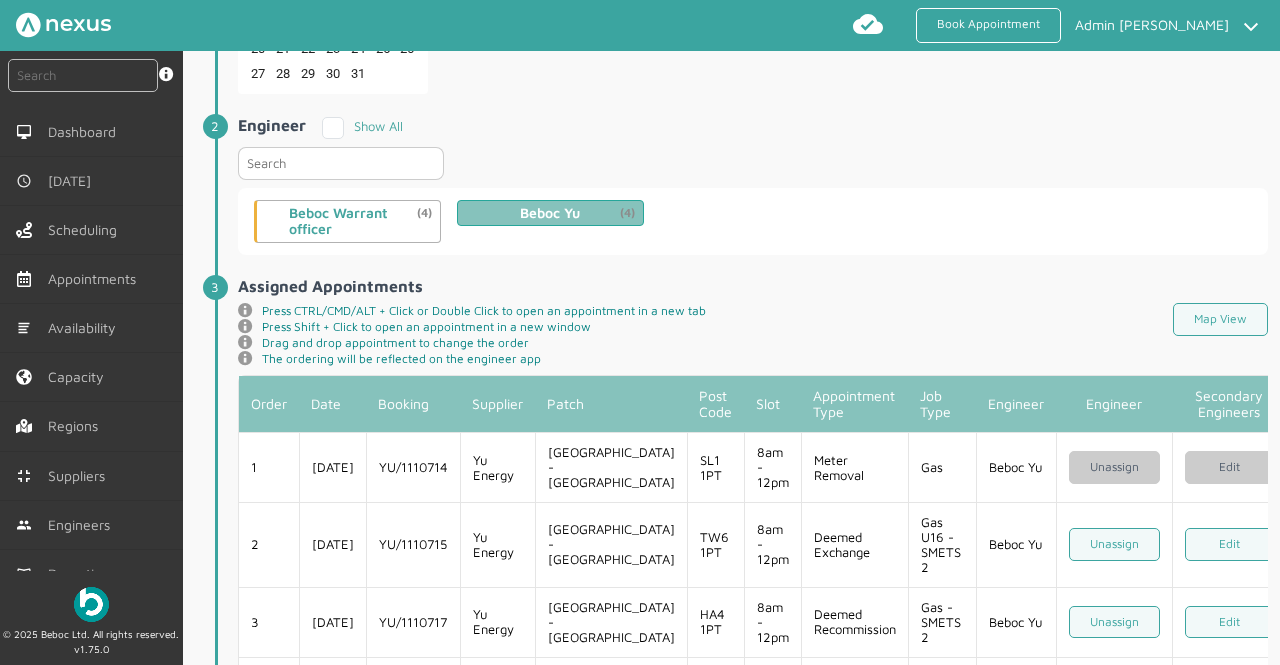 scroll, scrollTop: 677, scrollLeft: 0, axis: vertical 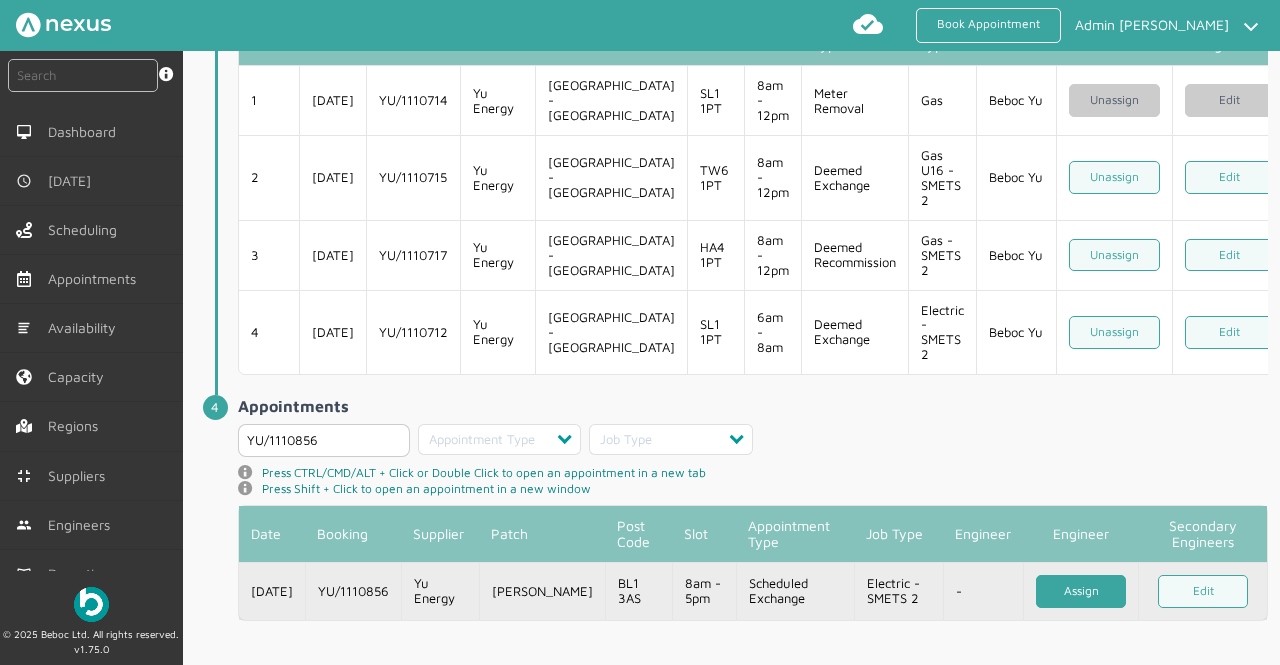 click on "Assign" 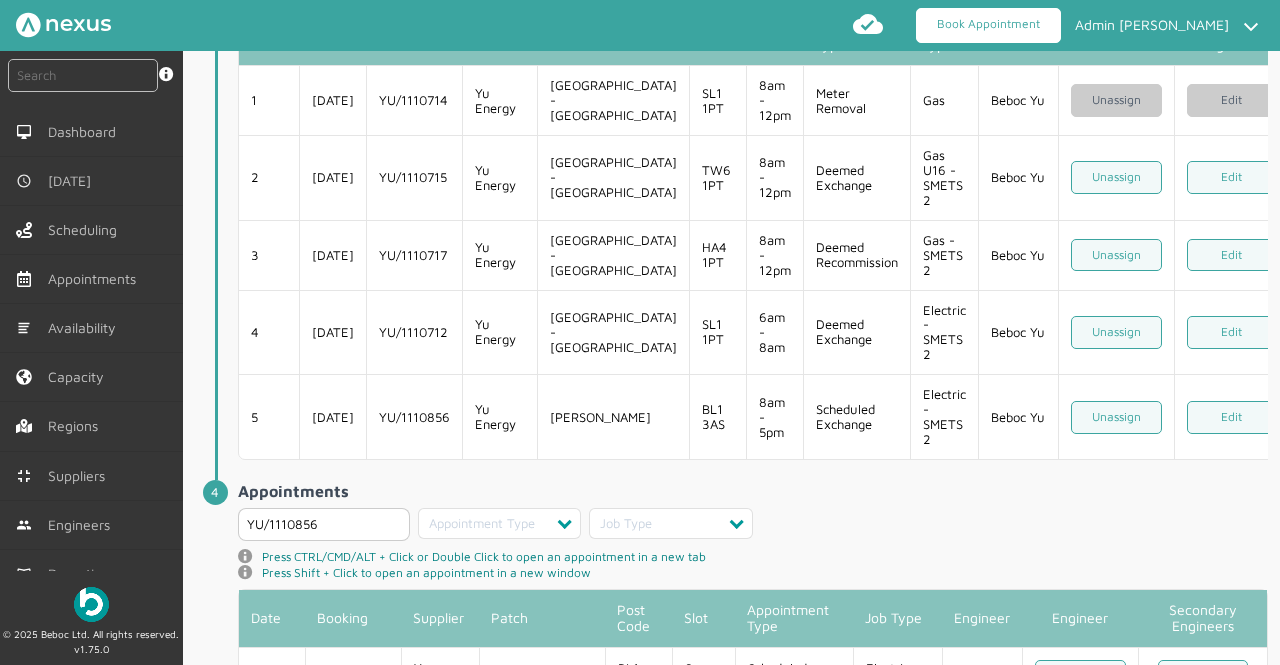 click on "Book Appointment" 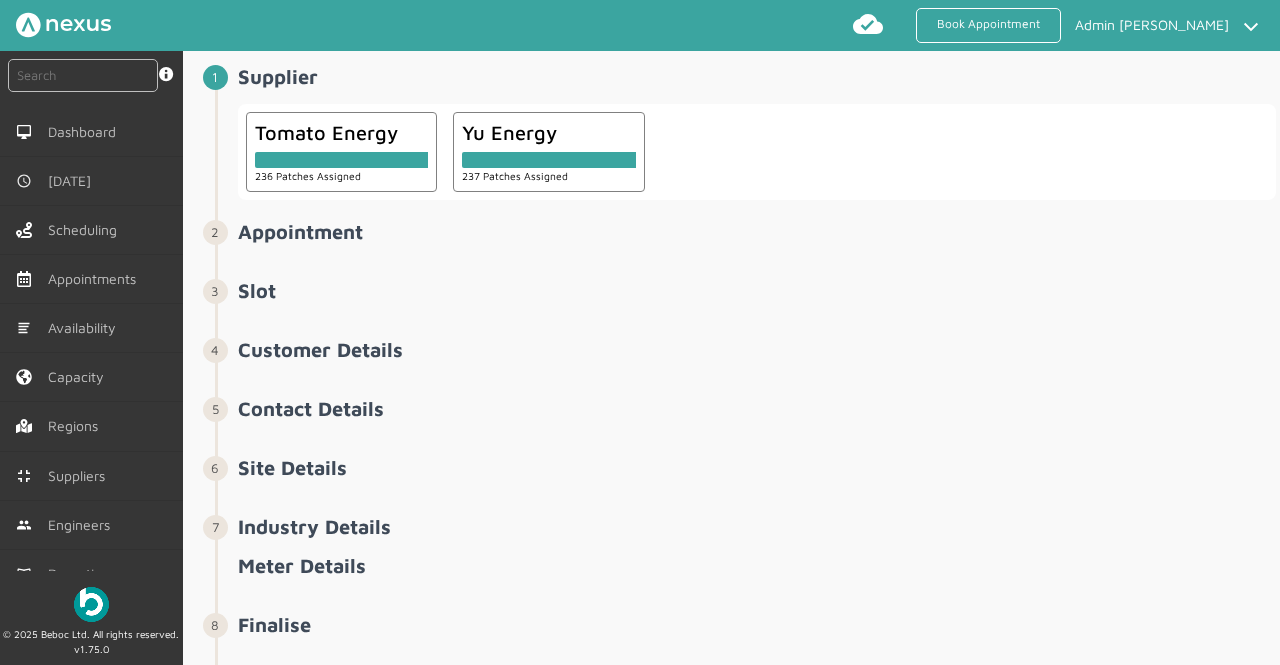 scroll, scrollTop: 152, scrollLeft: 0, axis: vertical 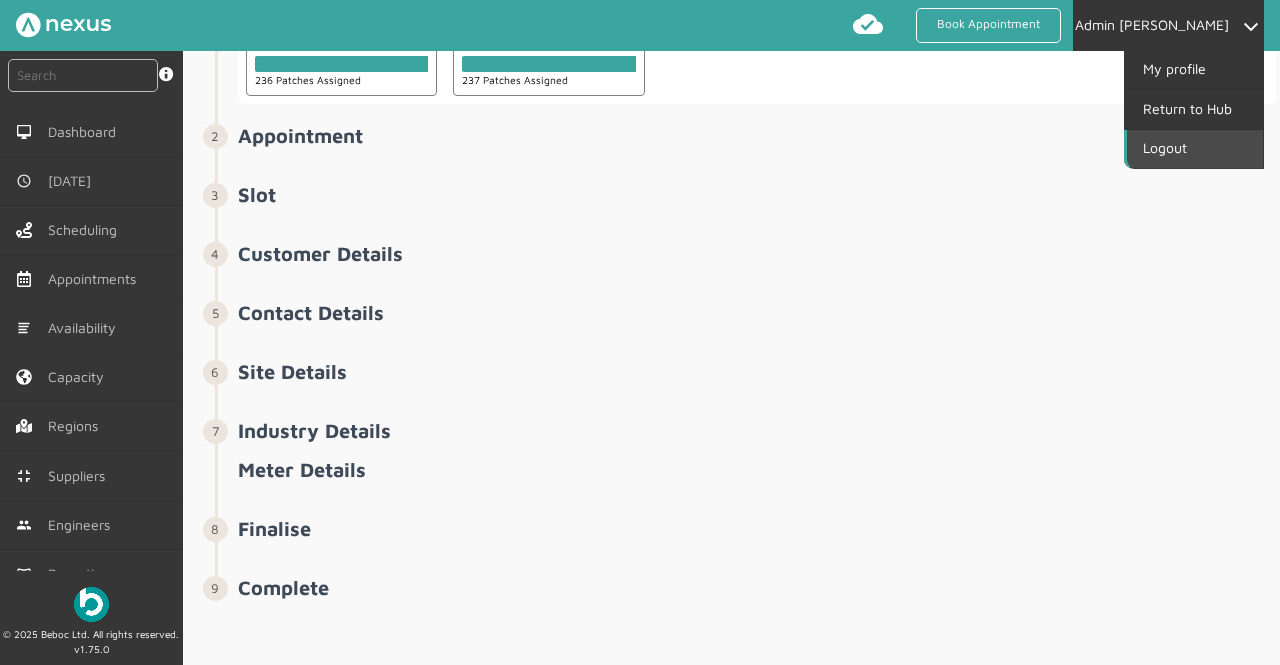 click on "Logout" 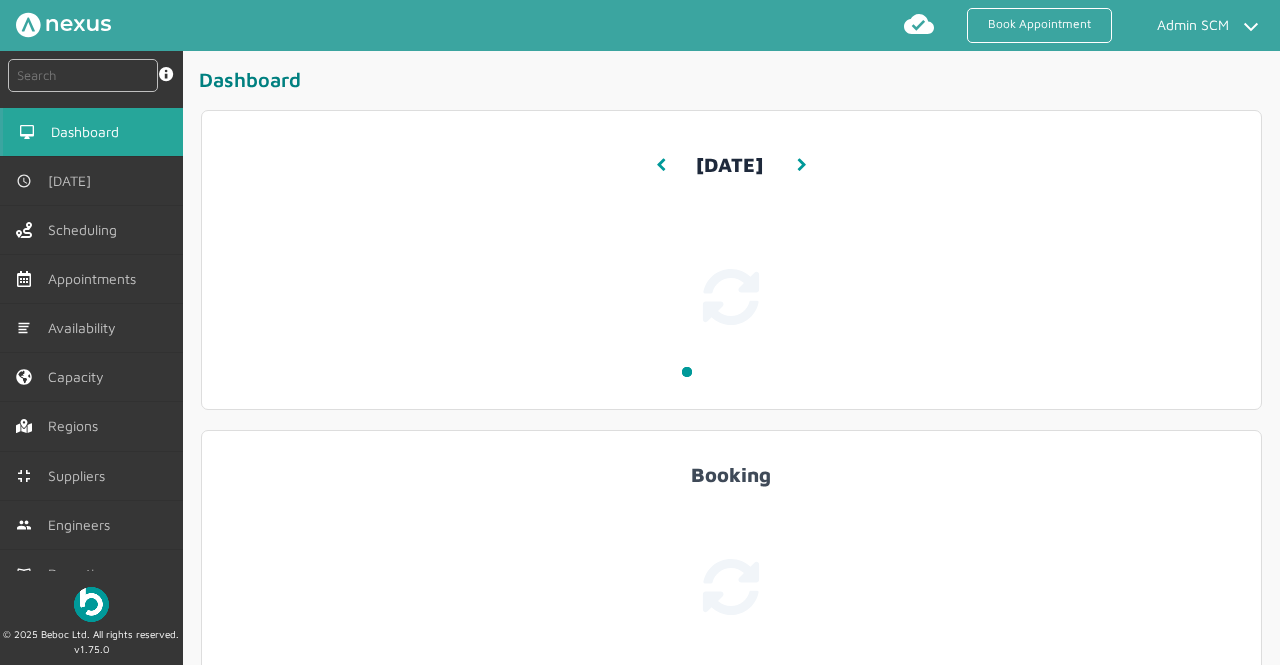 scroll, scrollTop: 0, scrollLeft: 0, axis: both 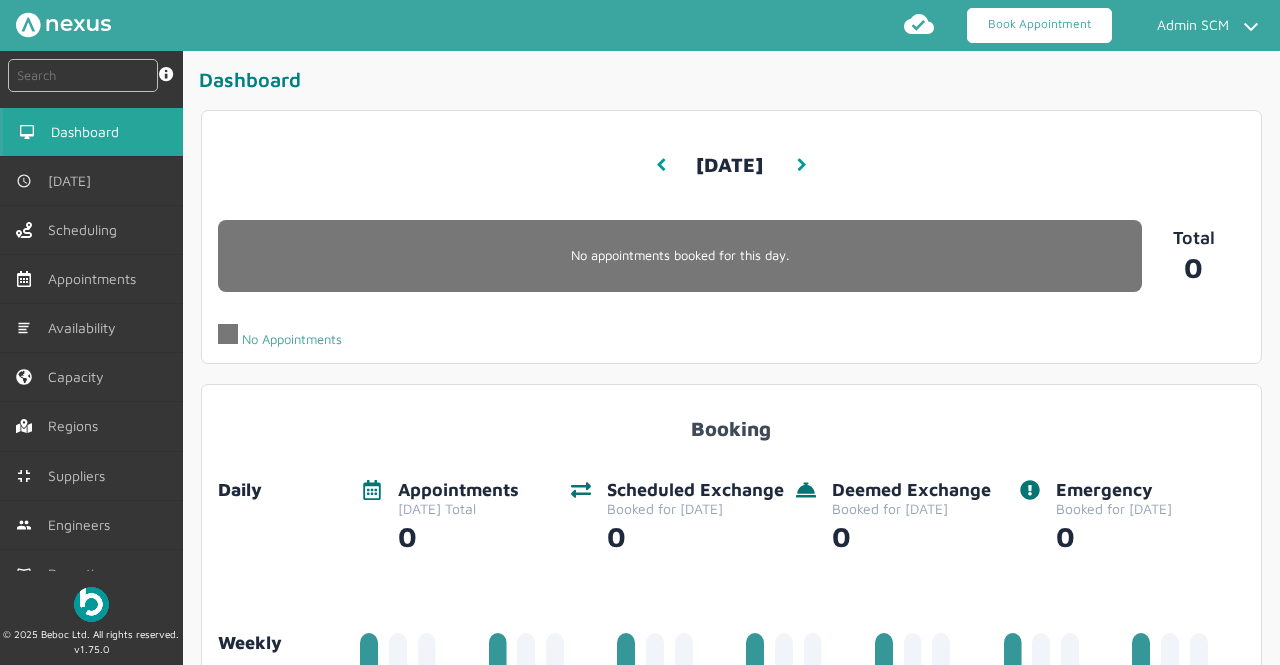 click on "Book Appointment" 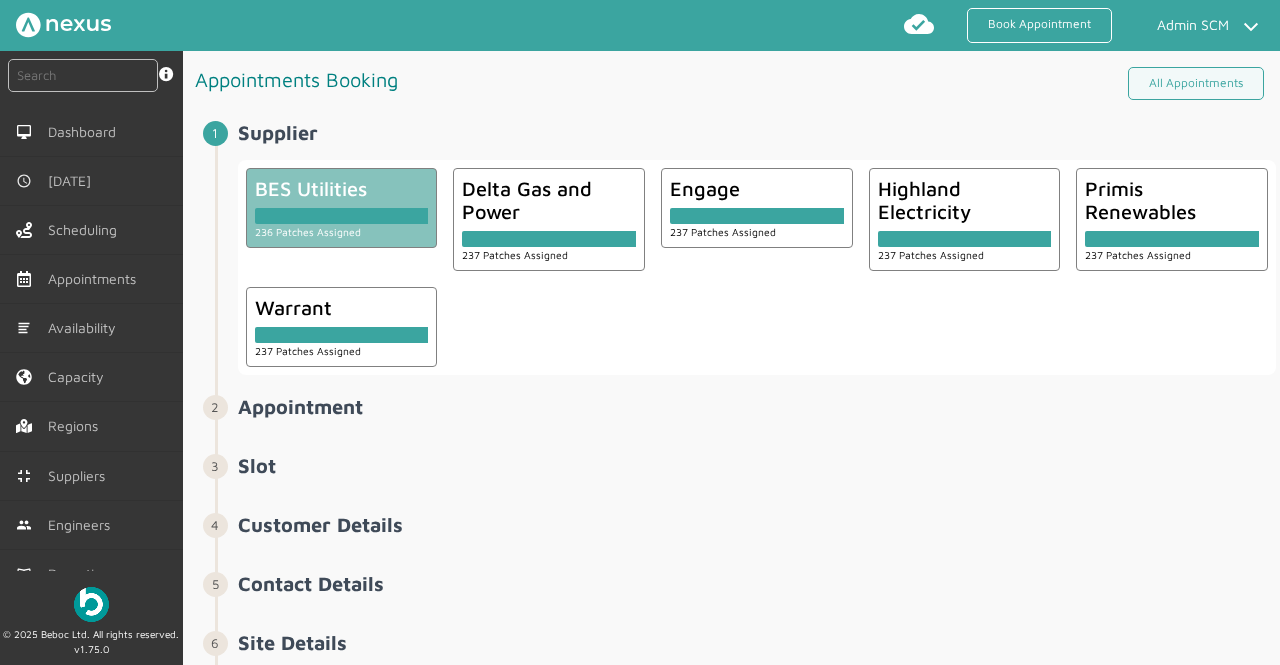click on "236 Patches Assigned" 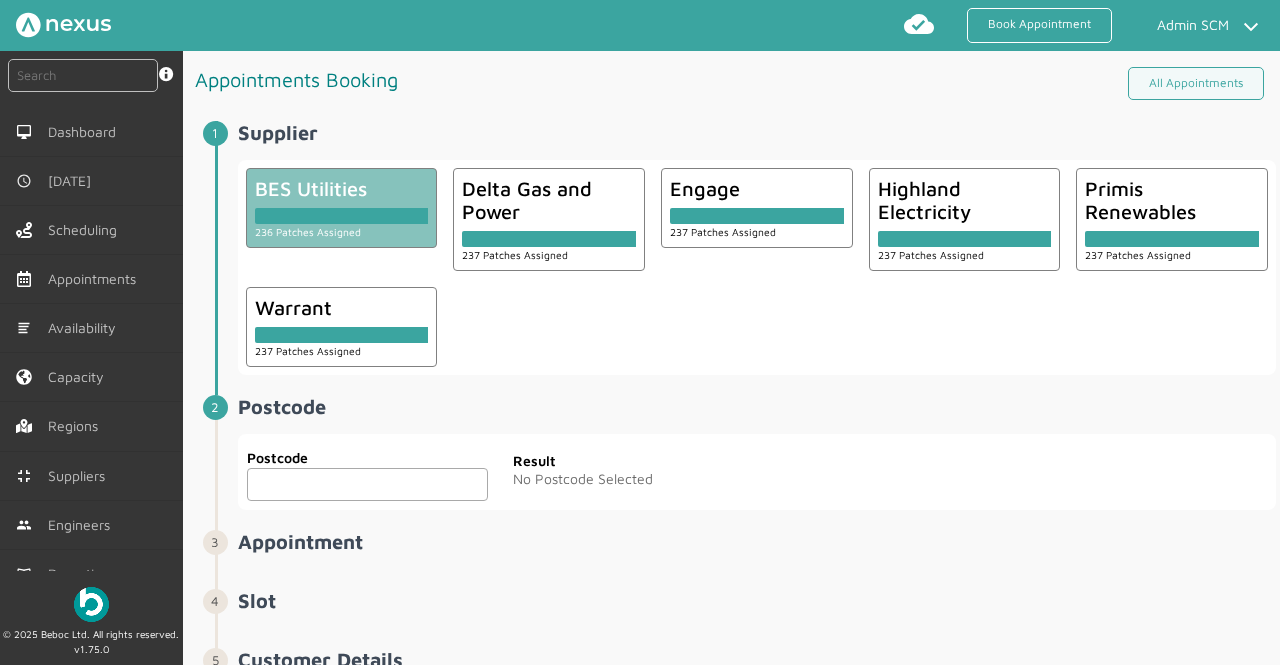 click at bounding box center (368, 484) 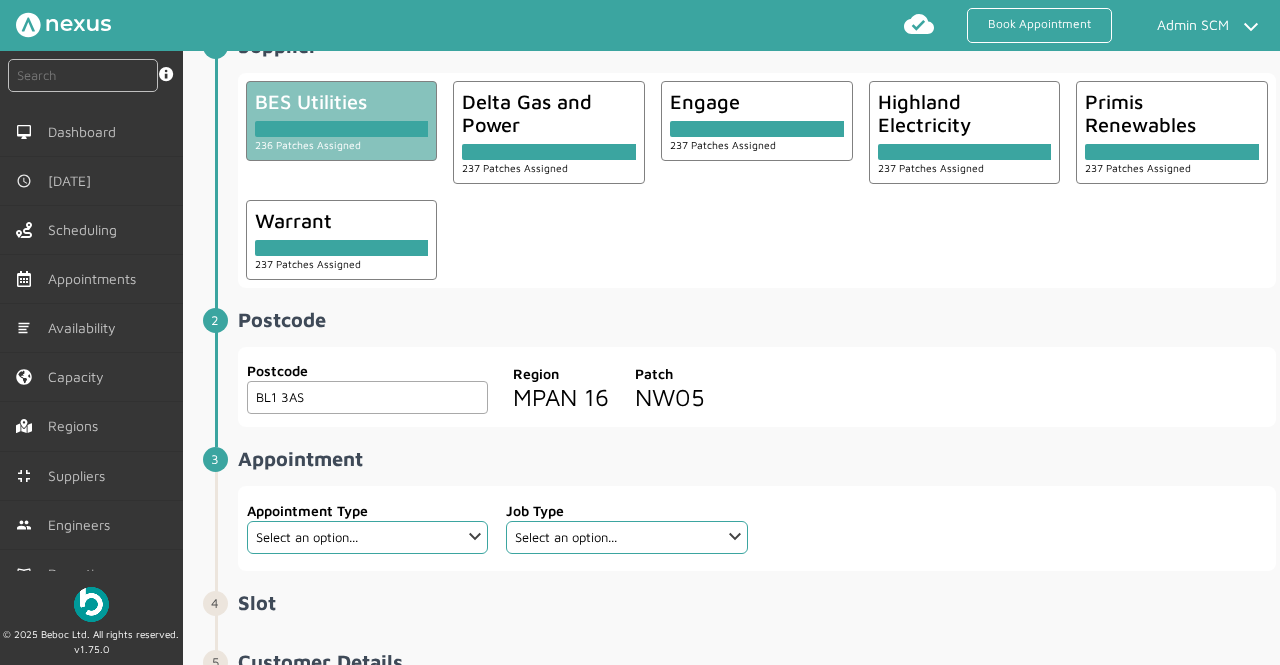 scroll, scrollTop: 94, scrollLeft: 0, axis: vertical 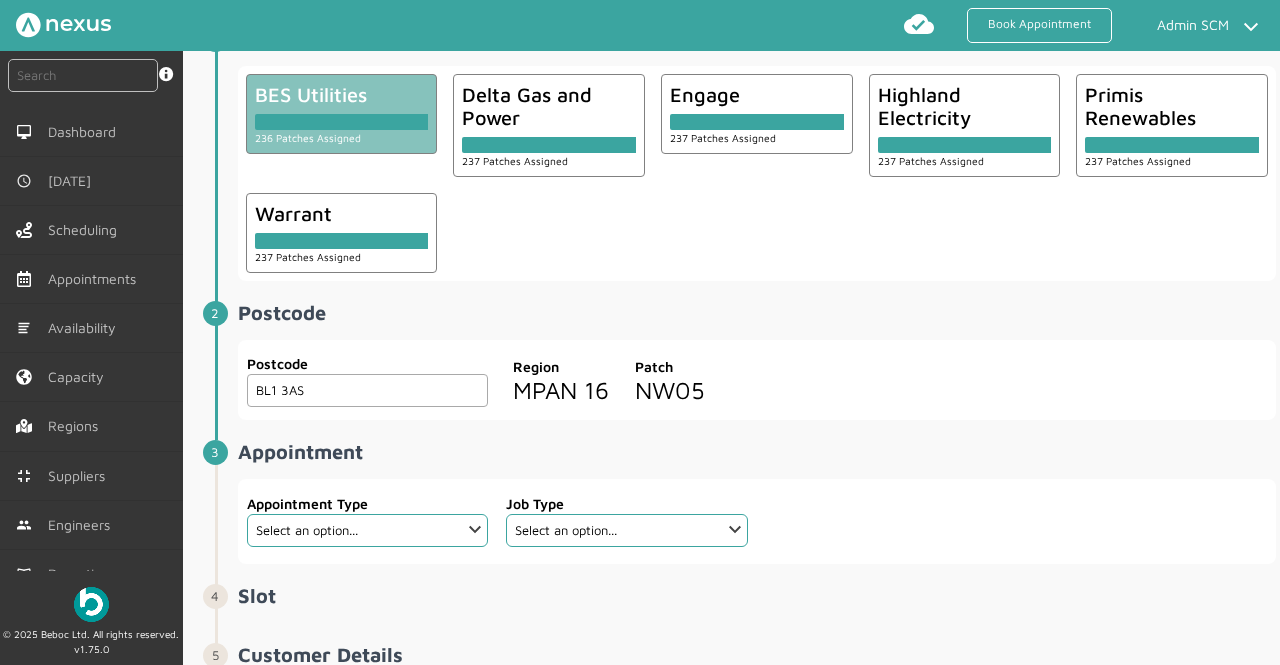 type on "BL1 3AS" 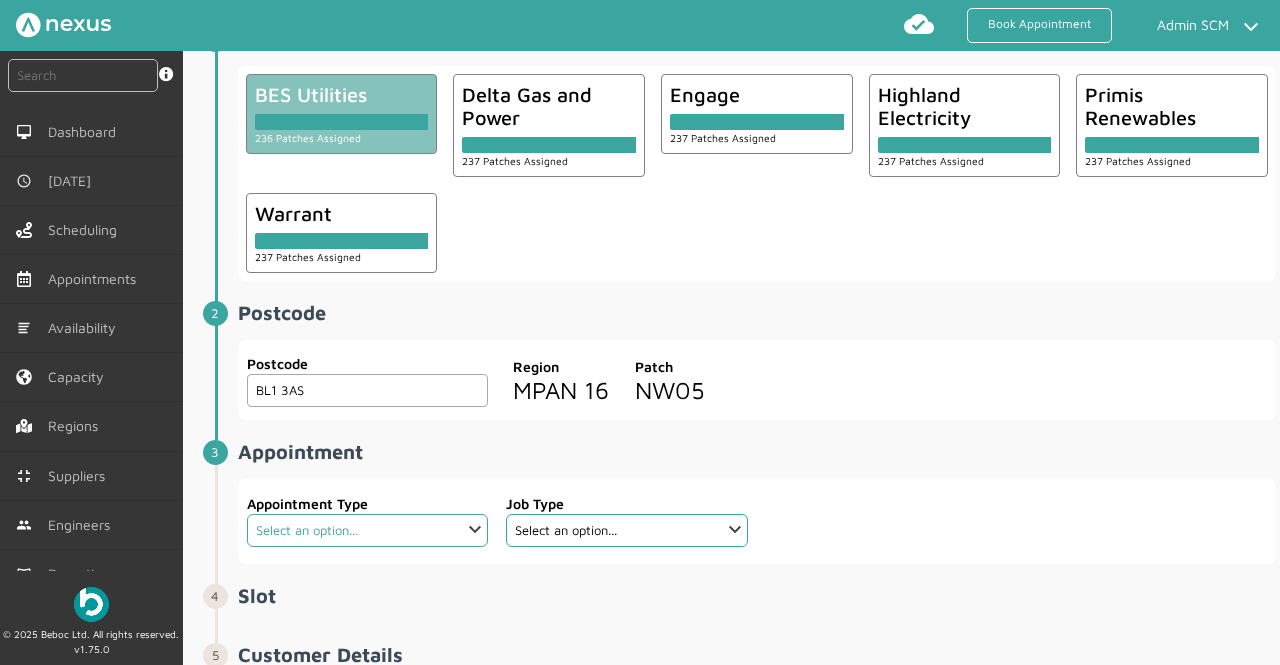click on "Select an option... Additional Work Check Meter Electric Vehicle Emergency Exchange Emergency Investigation Emergency New Connection Half Hourly Metering Meter Removal New Connection Proactive Exchange Proactive Investigation Proactive Recommission Scheduled Exchange Scheduled Investigation Scheduled Recommission Site Investigation Site Survey Warrant Warrant Disconnect Warrant Officer" 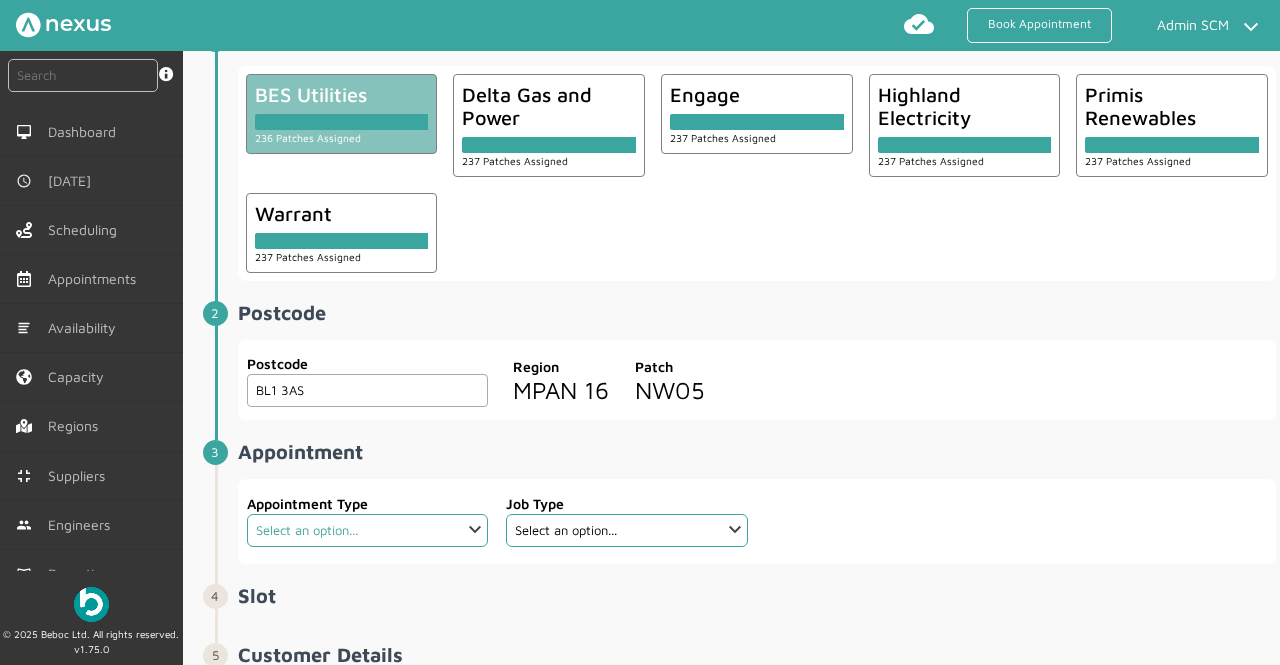 select on "13: 5da647ca4fc5f258734955ce" 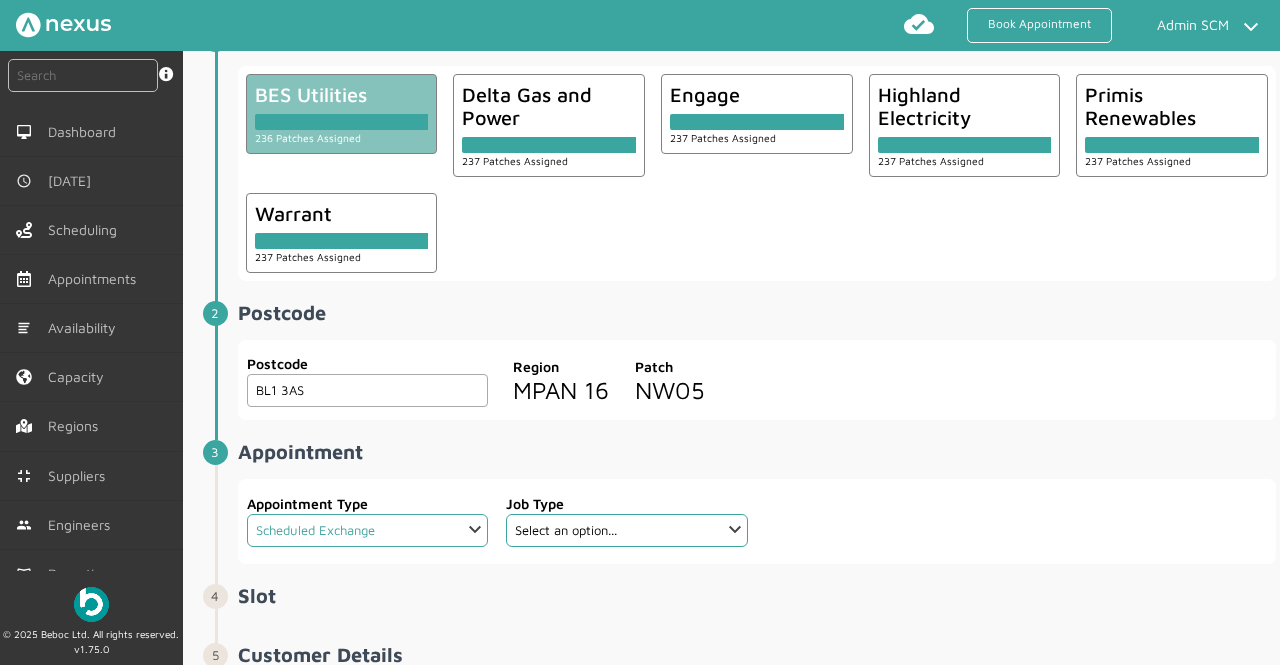 click on "Select an option... Additional Work Check Meter Electric Vehicle Emergency Exchange Emergency Investigation Emergency New Connection Half Hourly Metering Meter Removal New Connection Proactive Exchange Proactive Investigation Proactive Recommission Scheduled Exchange Scheduled Investigation Scheduled Recommission Site Investigation Site Survey Warrant Warrant Disconnect Warrant Officer" 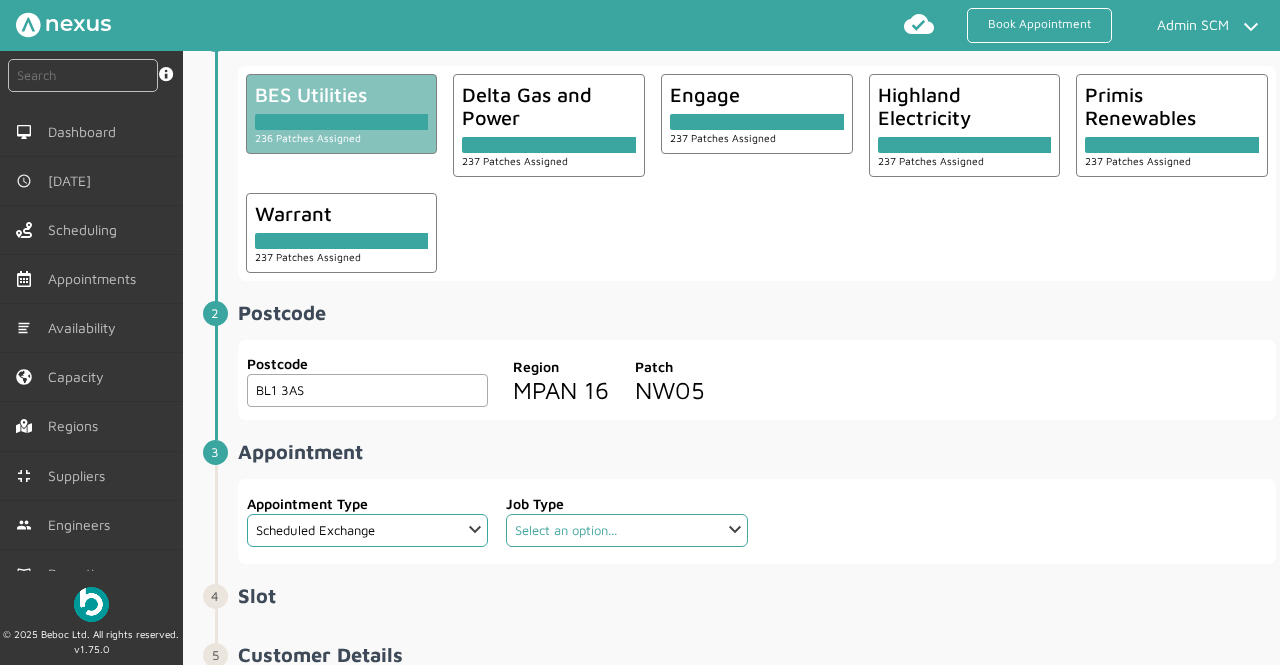click on "Select an option... Dual Fuel Dual Fuel - SMETS 2 Electric Electric - SMETS 2 Electric RTS Electric Smets2 RTS Gas Gas - SMETS 2 Gas RTS Gas Smets2 RTS Traditional Dual Fuel Traditional Electric Traditional Electric RTS Traditional Gas Traditional Gas RTS" 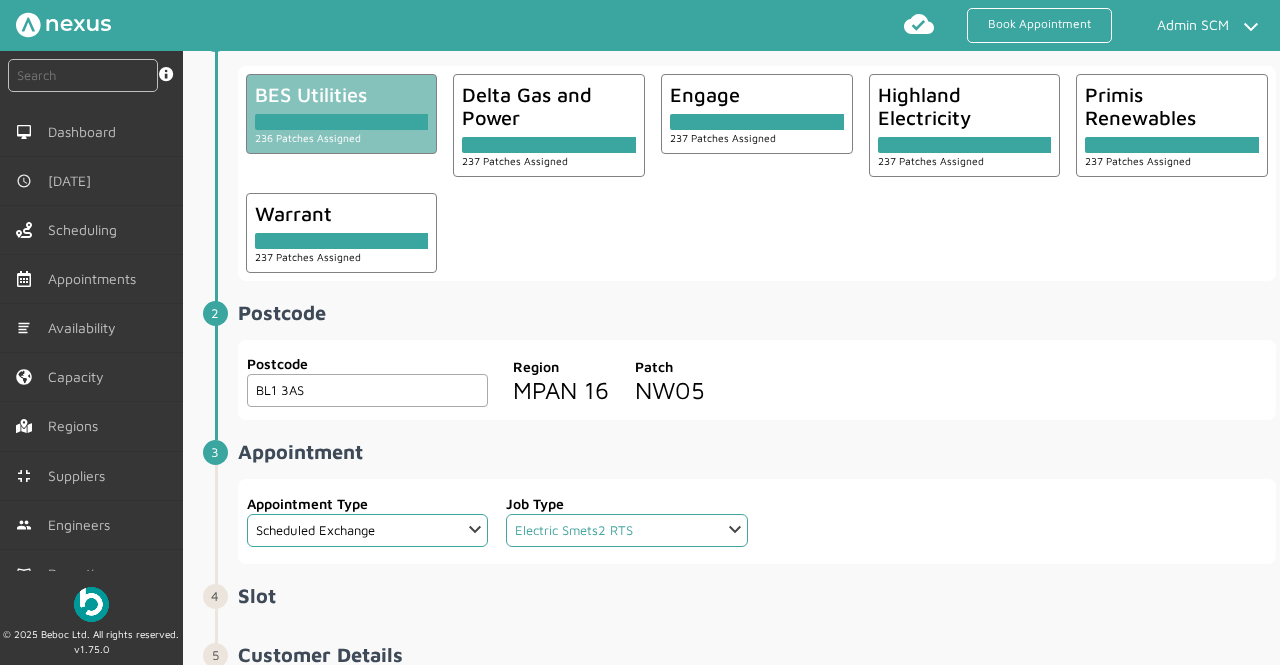 click on "Select an option... Dual Fuel Dual Fuel - SMETS 2 Electric Electric - SMETS 2 Electric RTS Electric Smets2 RTS Gas Gas - SMETS 2 Gas RTS Gas Smets2 RTS Traditional Dual Fuel Traditional Electric Traditional Electric RTS Traditional Gas Traditional Gas RTS" 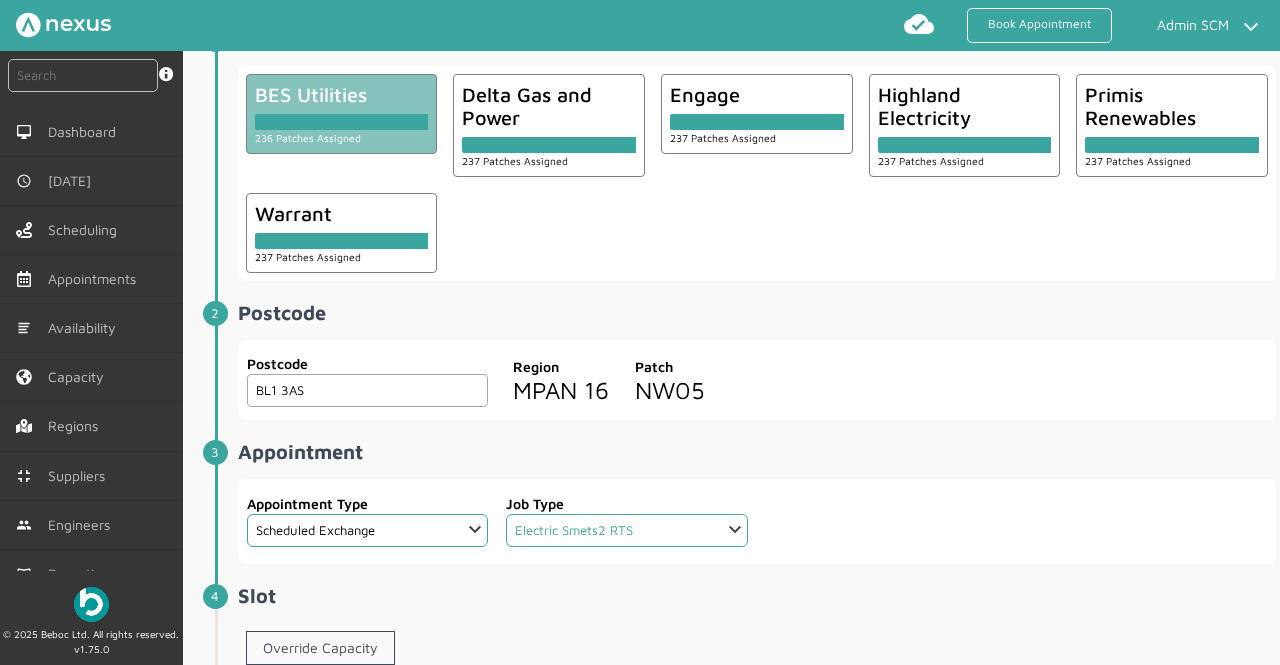 click on "Select an option... Dual Fuel Dual Fuel - SMETS 2 Electric Electric - SMETS 2 Electric RTS Electric Smets2 RTS Gas Gas - SMETS 2 Gas RTS Gas Smets2 RTS Traditional Dual Fuel Traditional Electric Traditional Electric RTS Traditional Gas Traditional Gas RTS" 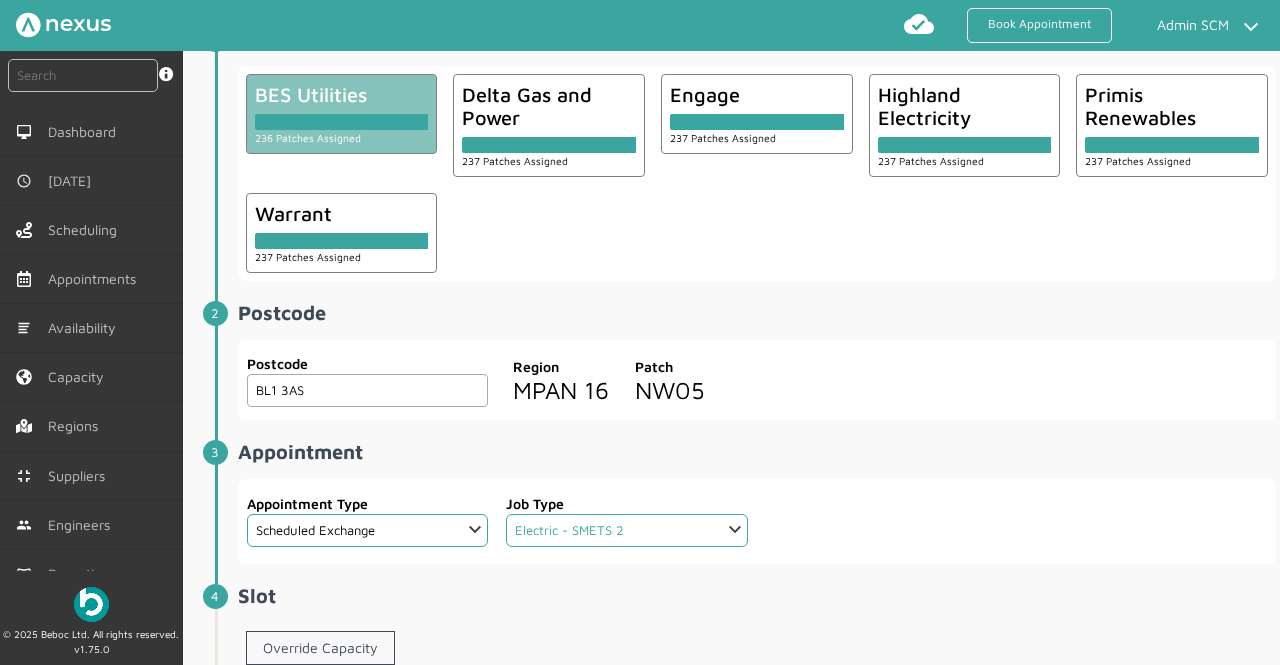 click on "Select an option... Dual Fuel Dual Fuel - SMETS 2 Electric Electric - SMETS 2 Electric RTS Electric Smets2 RTS Gas Gas - SMETS 2 Gas RTS Gas Smets2 RTS Traditional Dual Fuel Traditional Electric Traditional Electric RTS Traditional Gas Traditional Gas RTS" 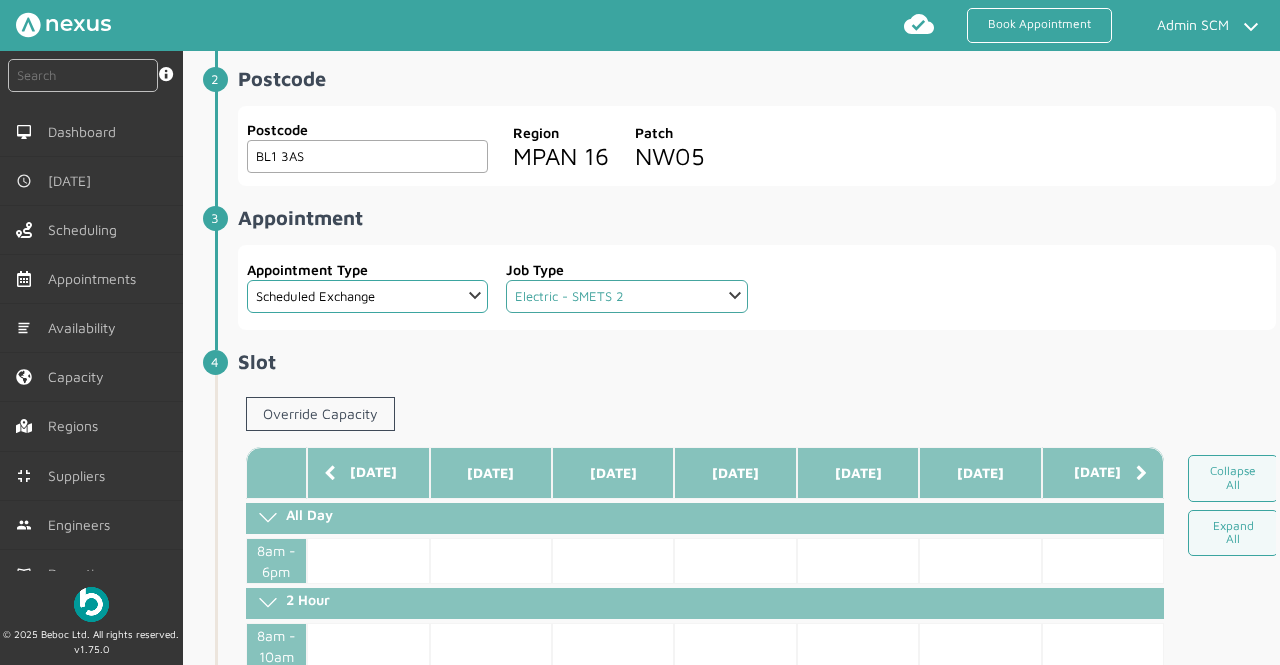 scroll, scrollTop: 394, scrollLeft: 0, axis: vertical 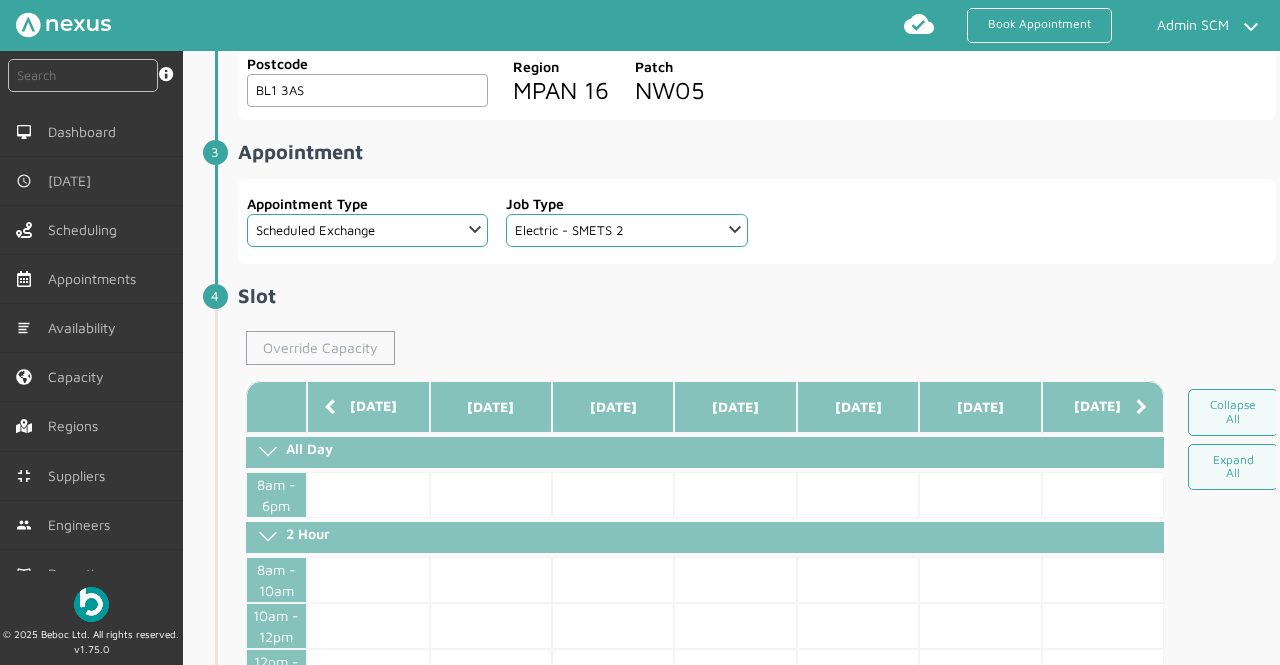 click on "Override Capacity" 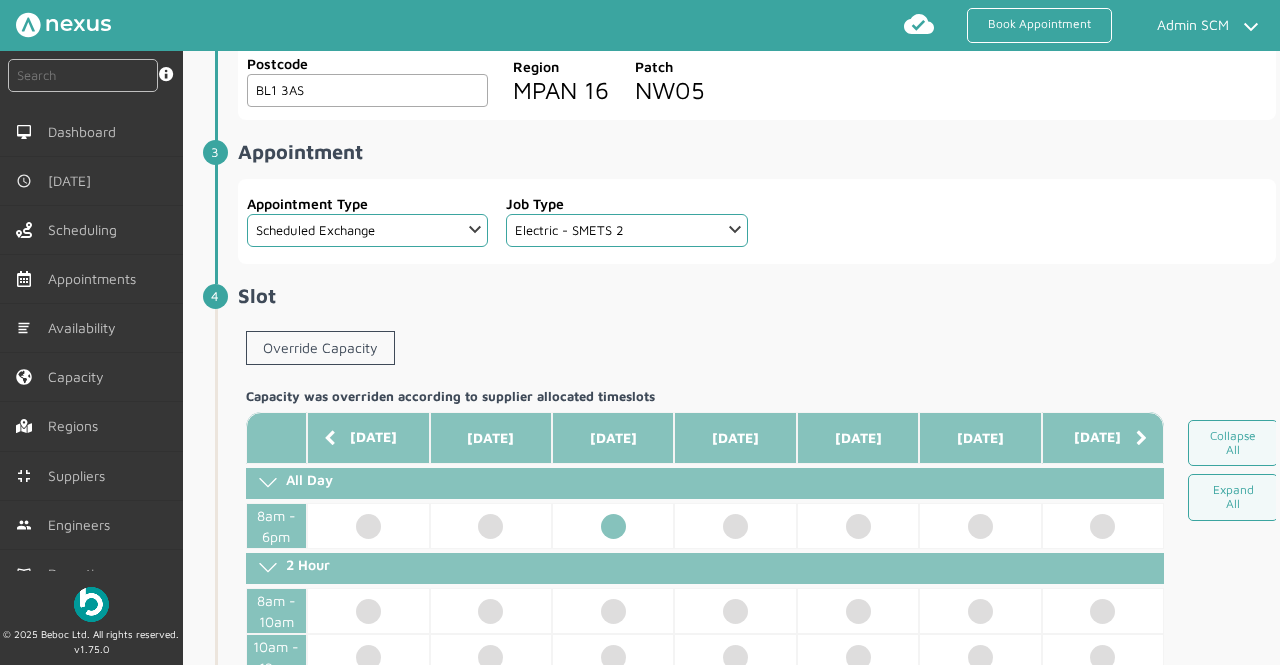 click 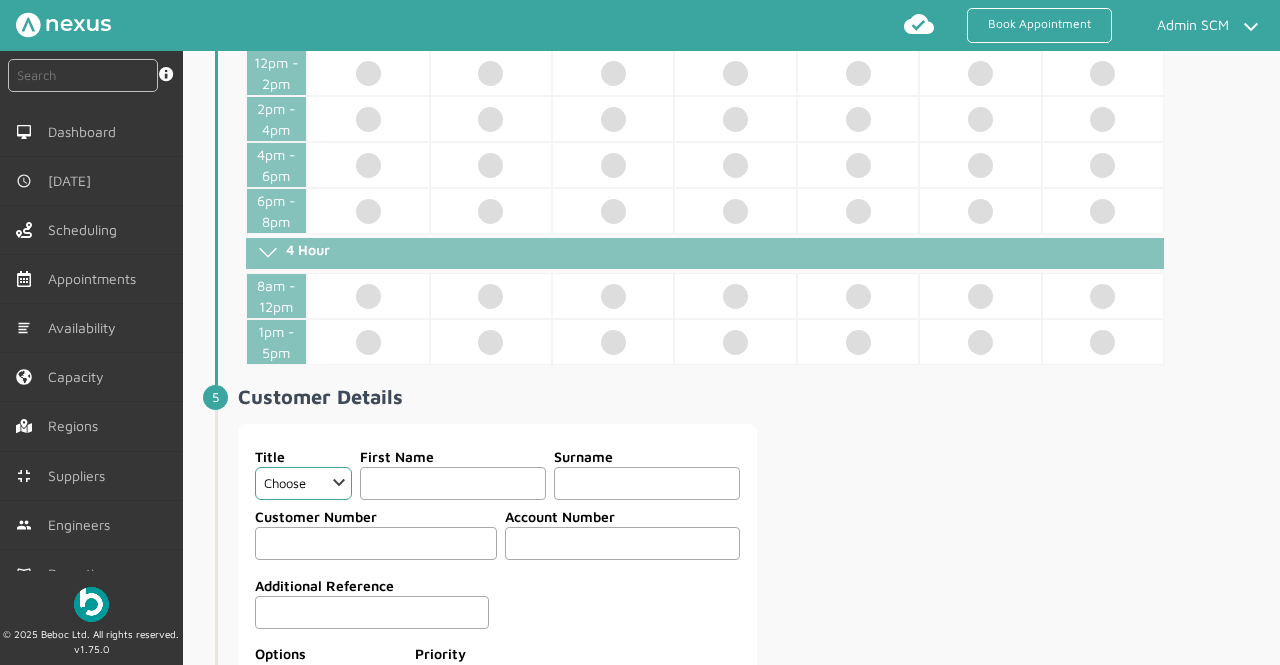 scroll, scrollTop: 1026, scrollLeft: 0, axis: vertical 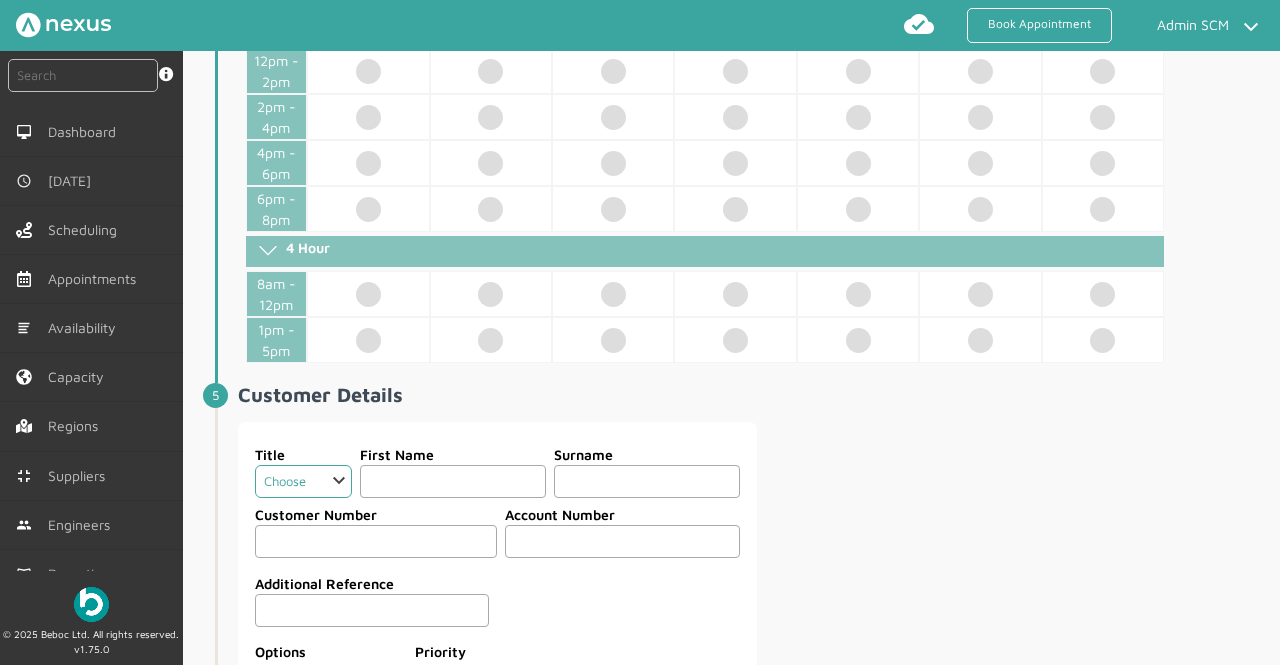 click on "Choose Dr Mr Mrs Miss Ms [PERSON_NAME][DEMOGRAPHIC_DATA]" 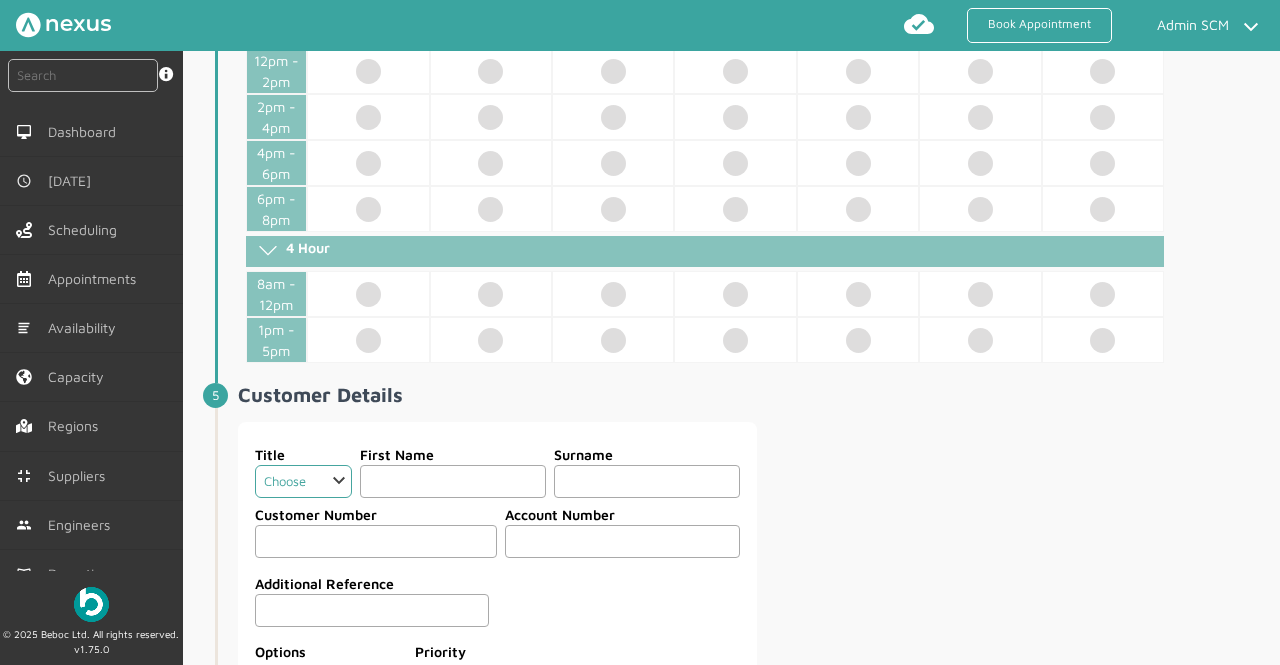 select on "3: Mrs" 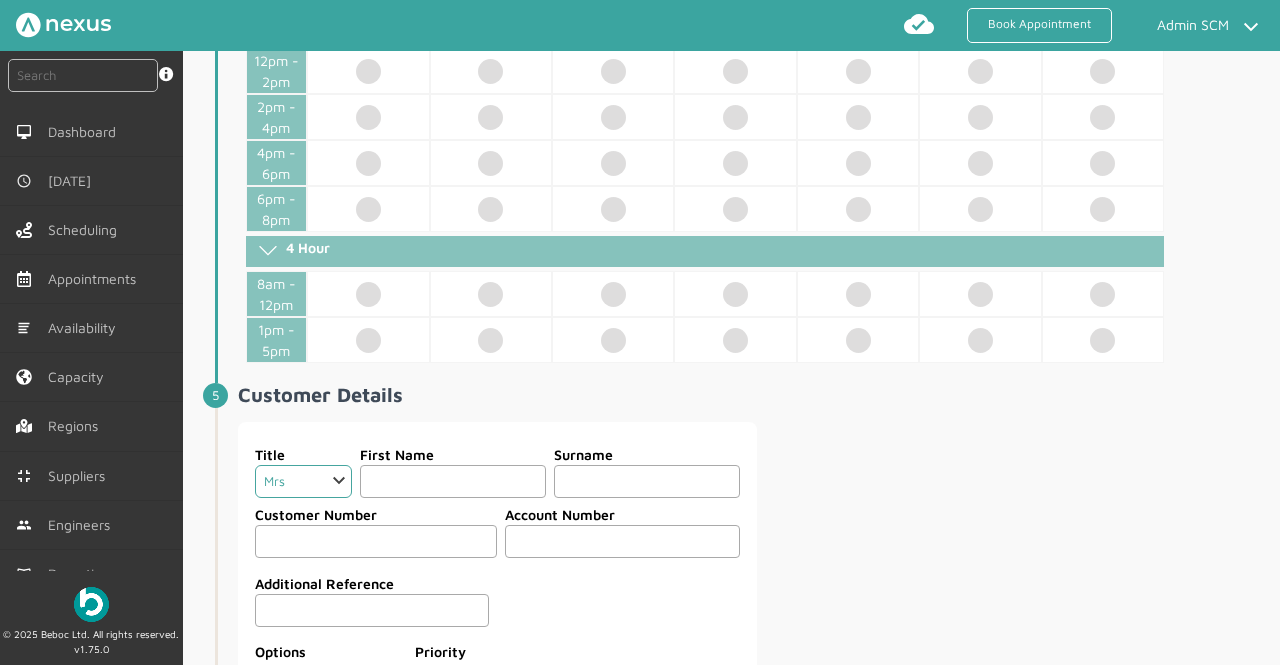 click on "Choose Dr Mr Mrs Miss Ms [PERSON_NAME][DEMOGRAPHIC_DATA]" 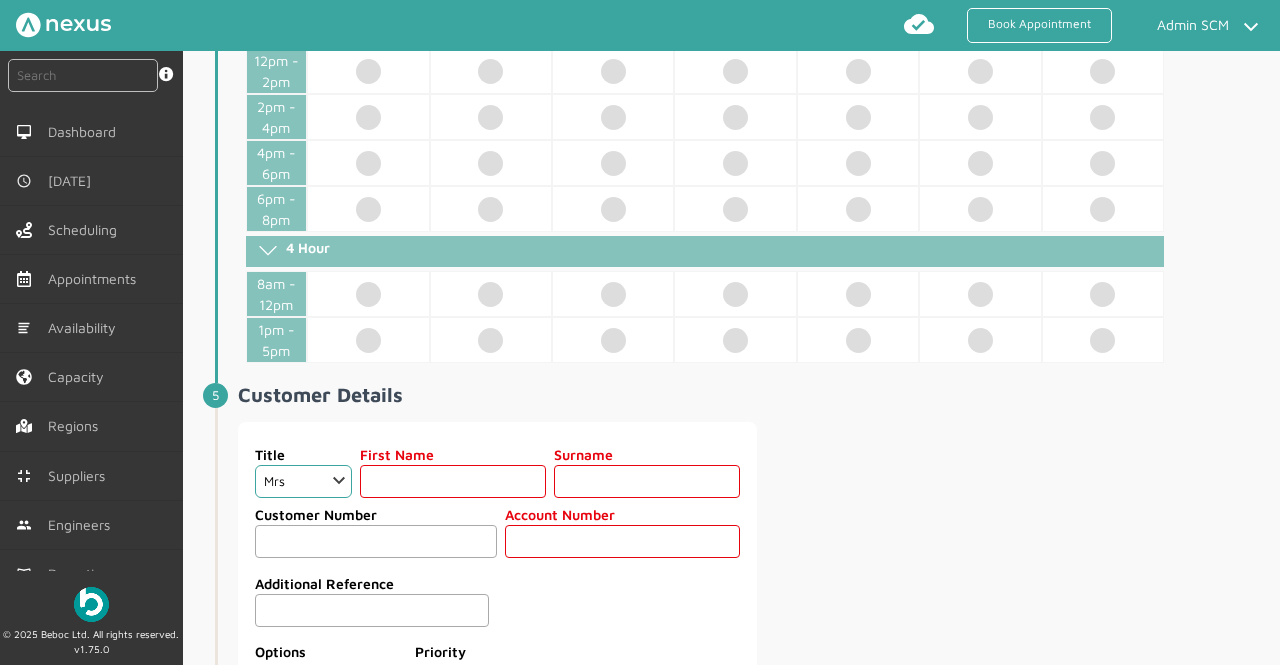 click 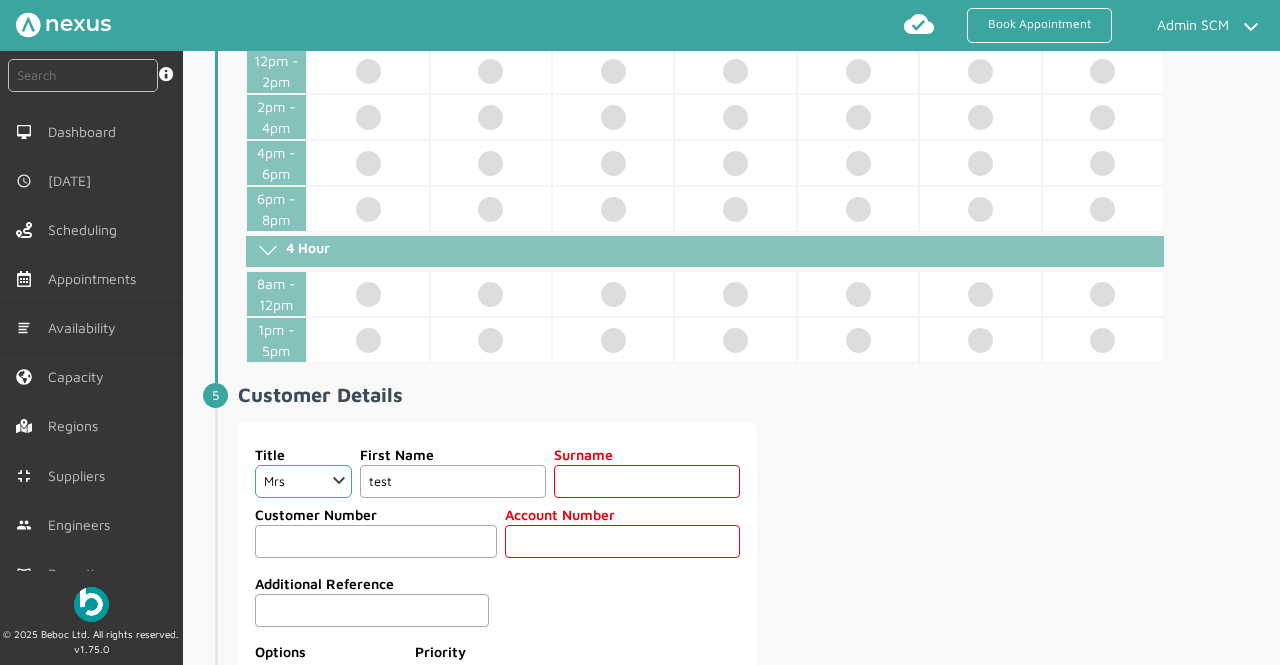 type on "test" 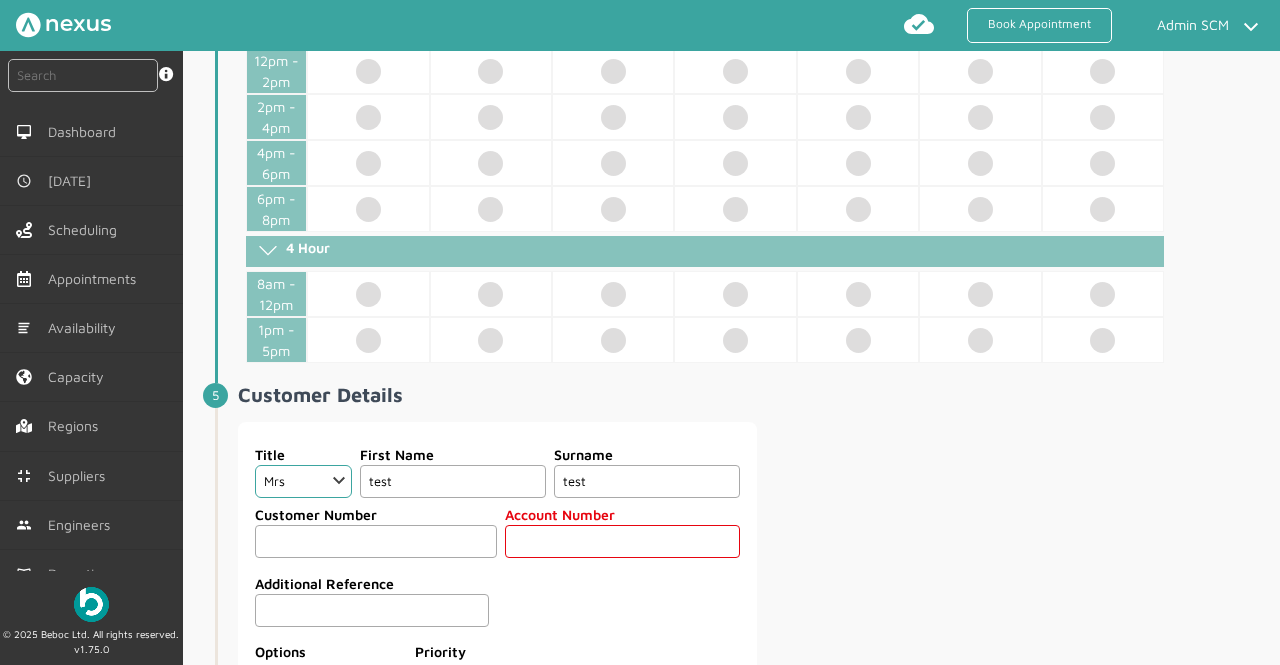 type on "test" 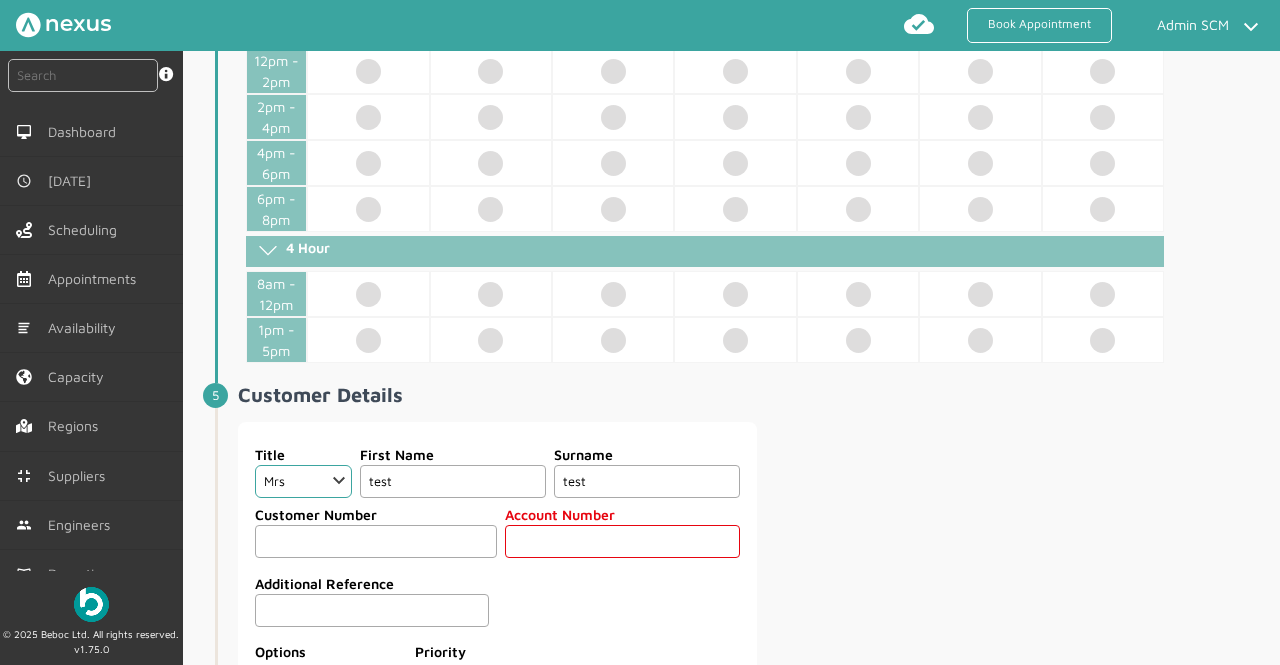 click 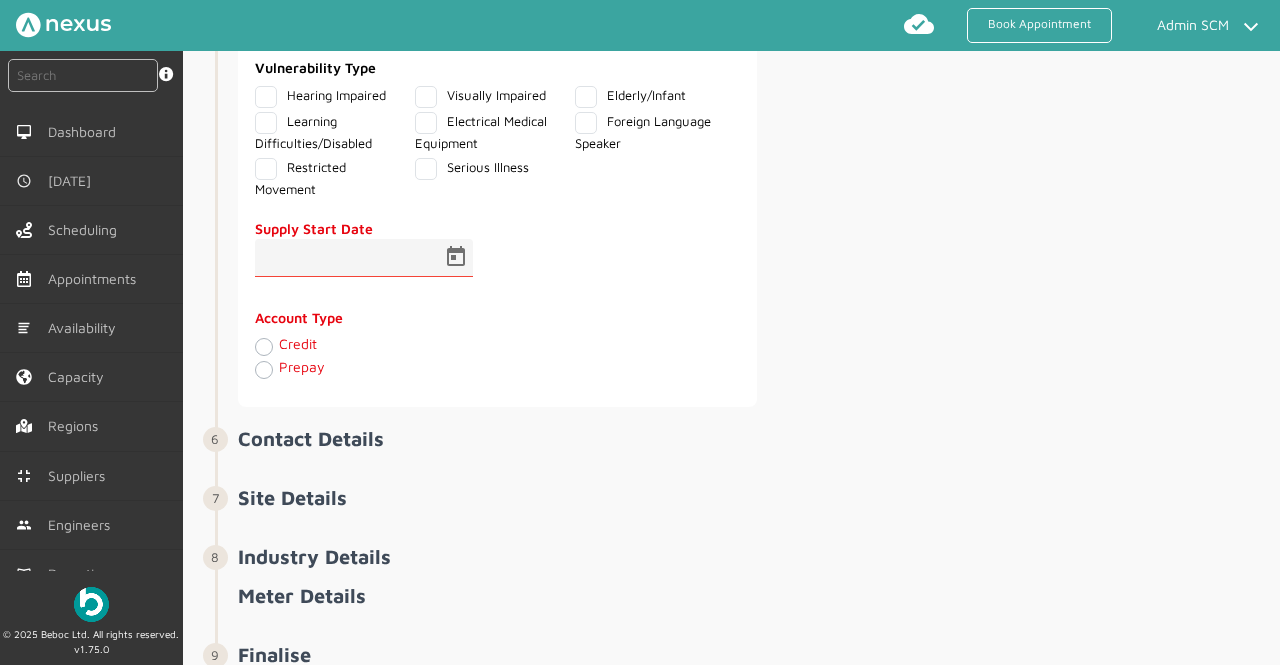 scroll, scrollTop: 1841, scrollLeft: 0, axis: vertical 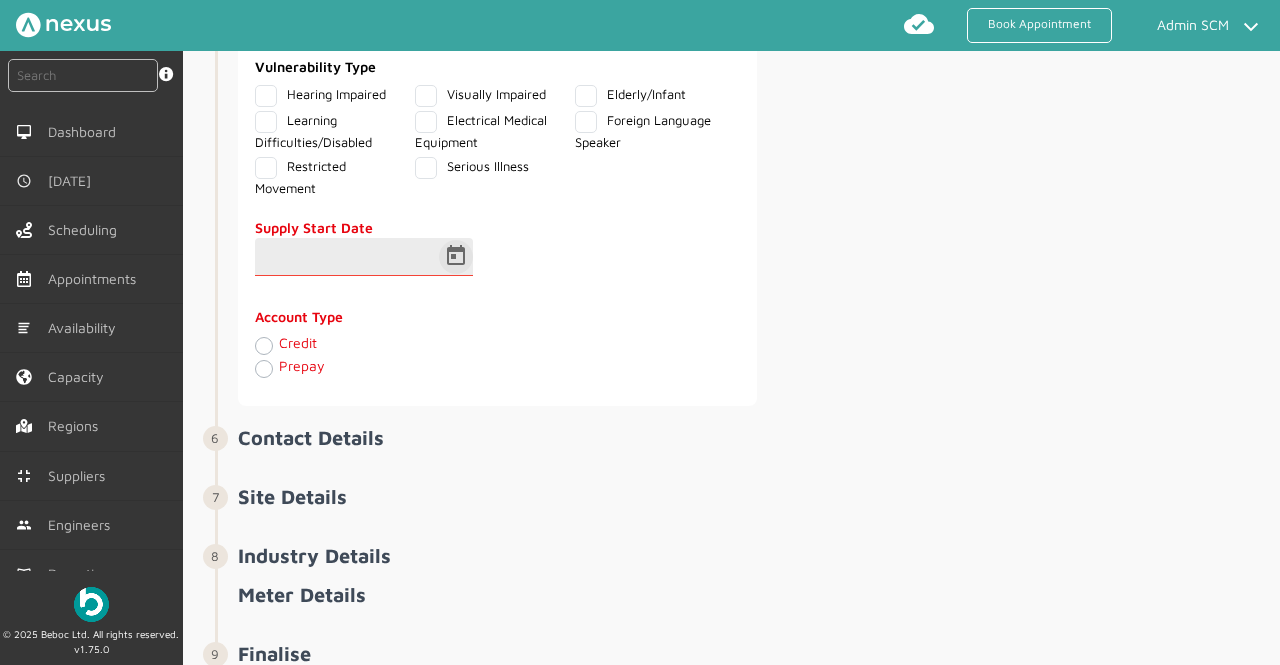 type on "8797" 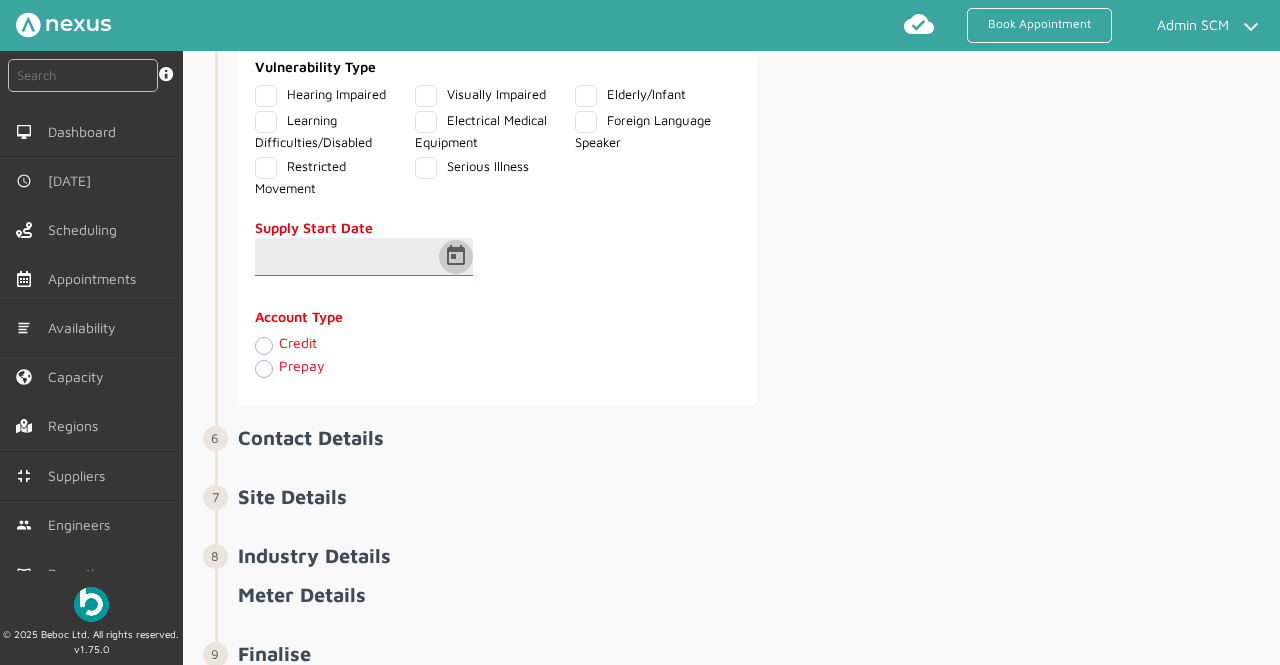 click 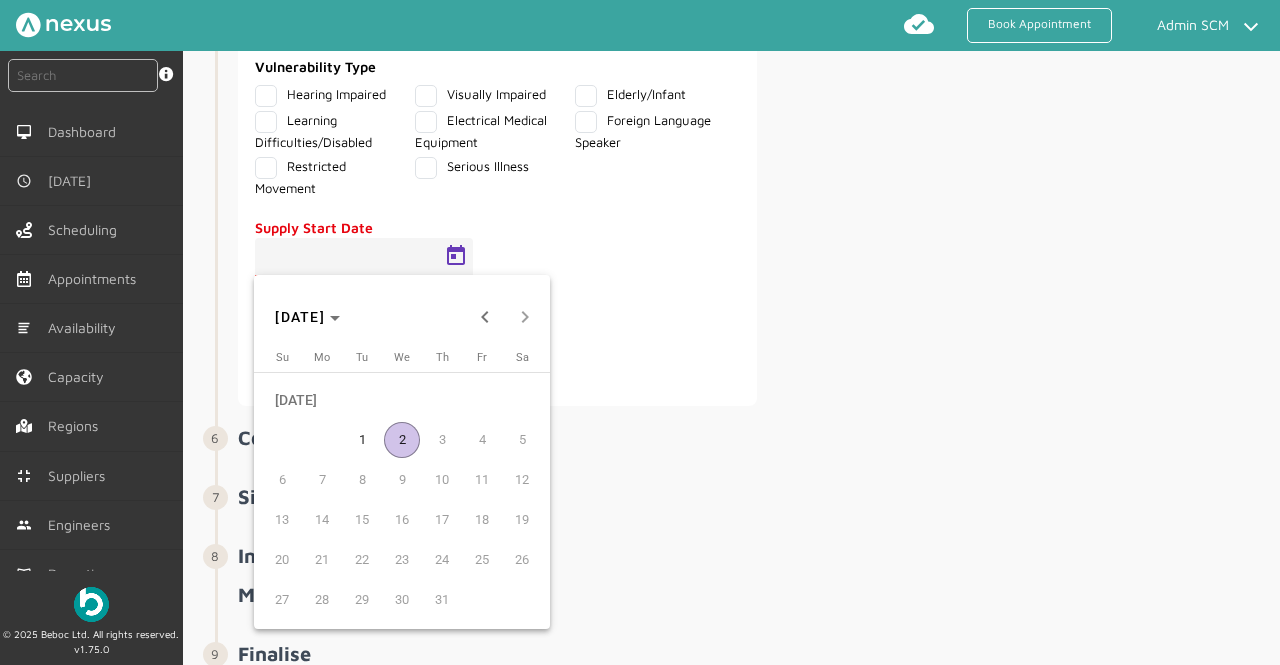 click on "2" at bounding box center [402, 440] 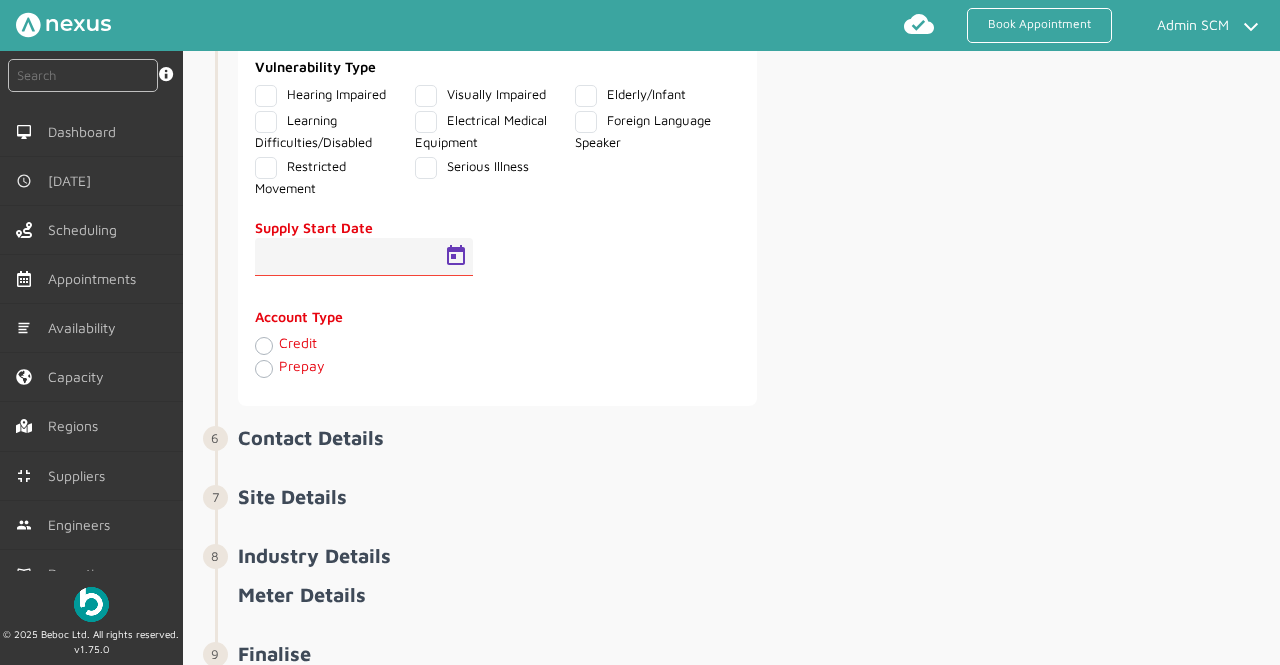 type on "[DATE]" 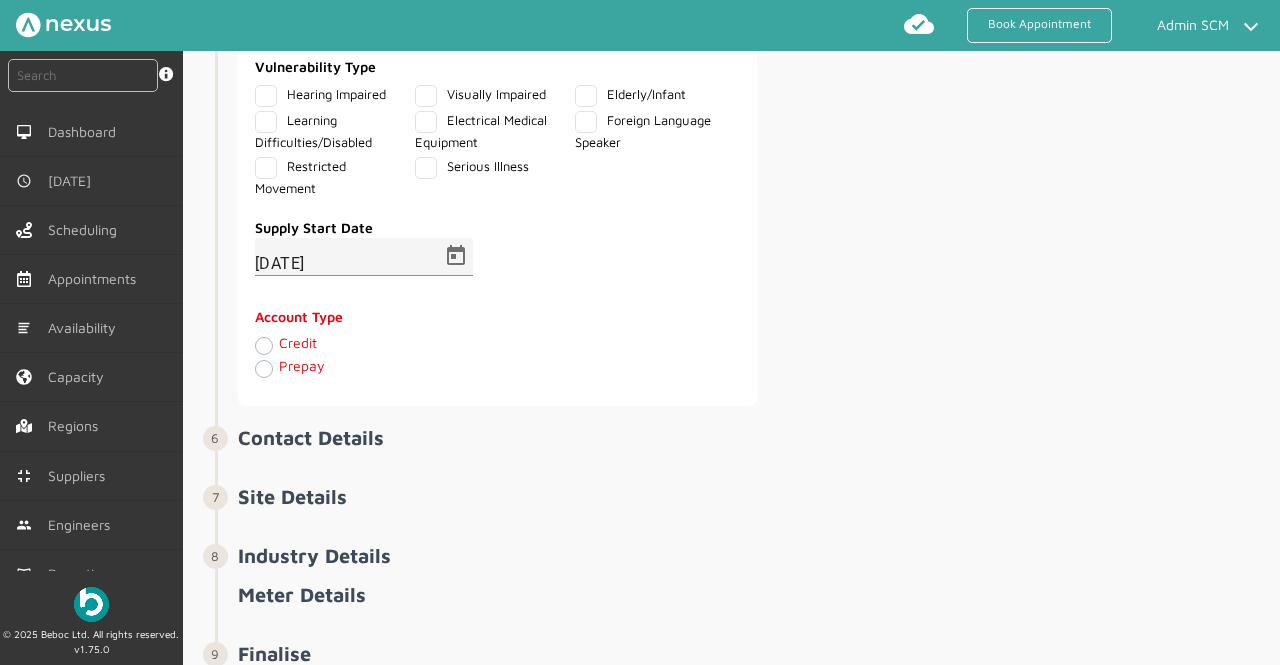 click on "Credit" 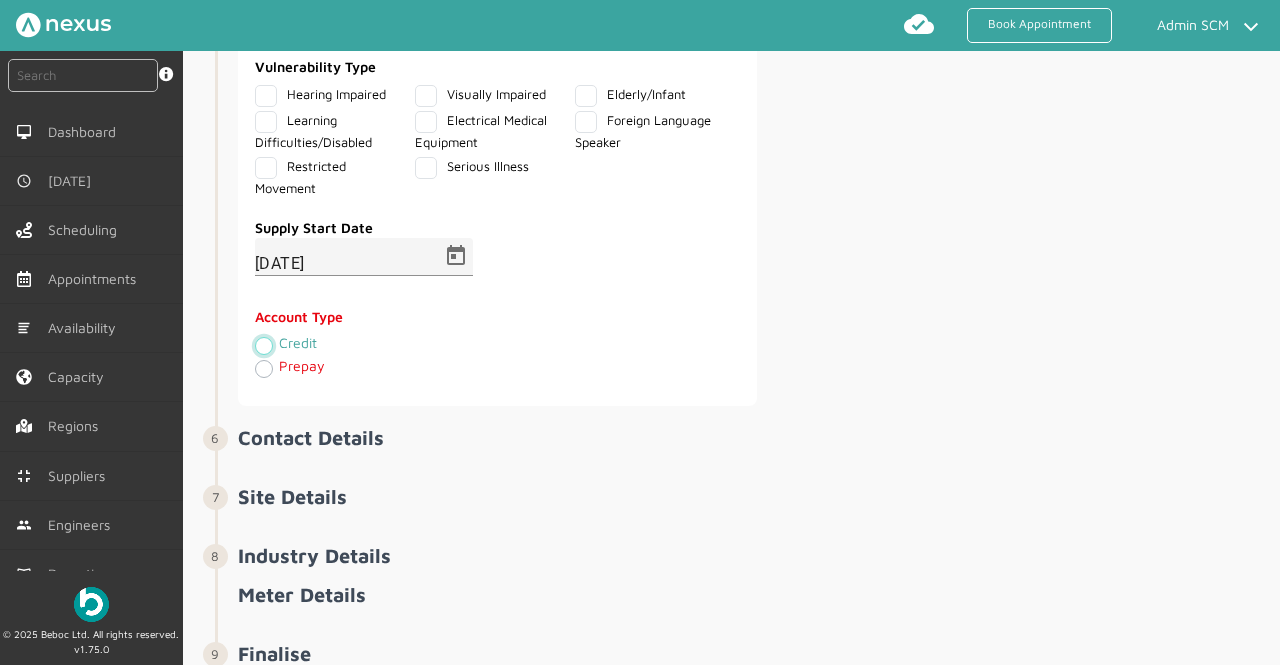 click on "Credit" at bounding box center (263, 345) 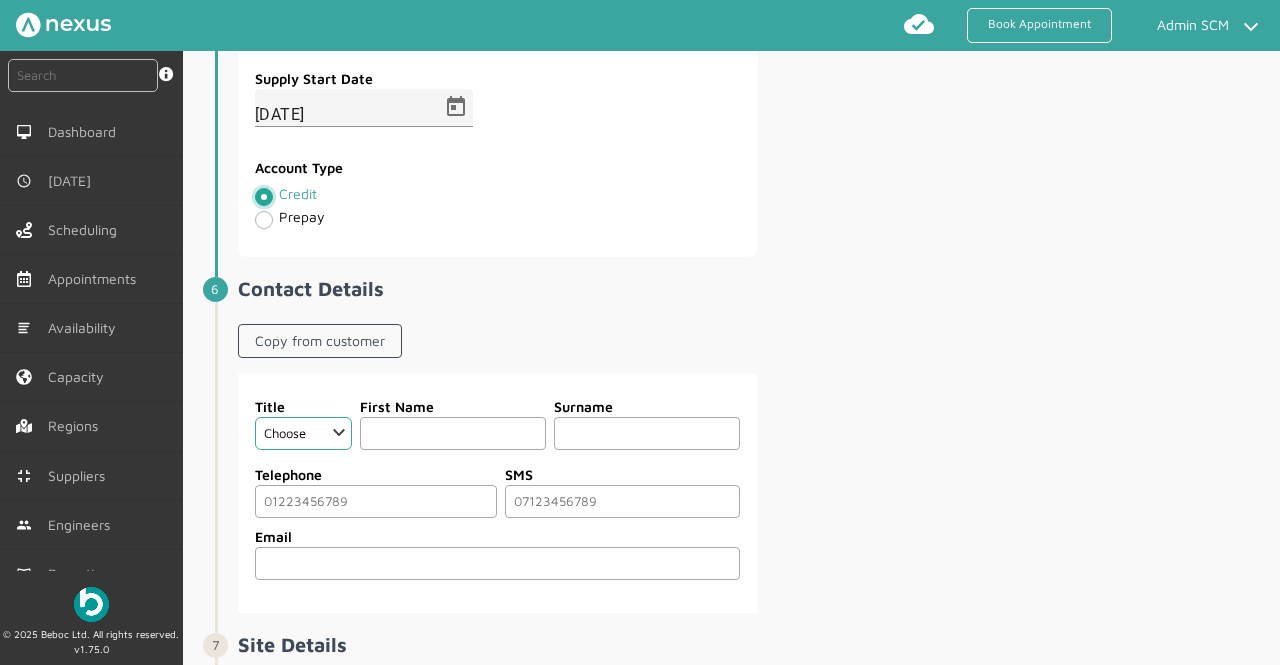 scroll, scrollTop: 1991, scrollLeft: 0, axis: vertical 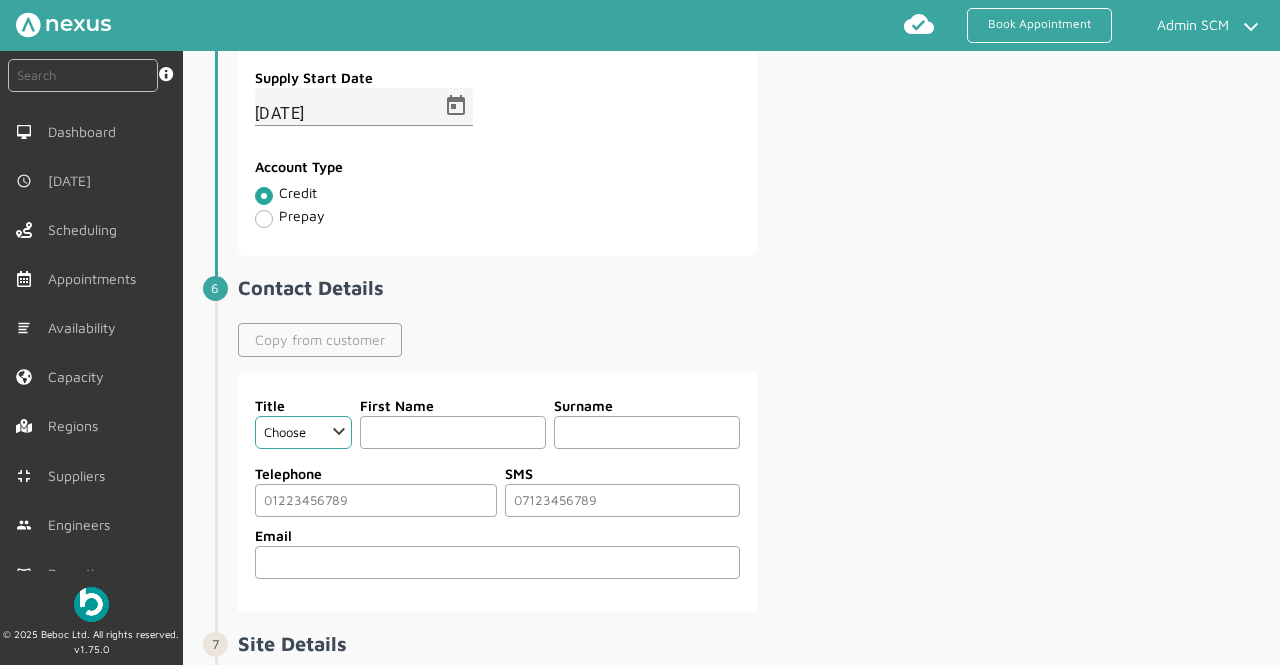 click on "Copy from customer" 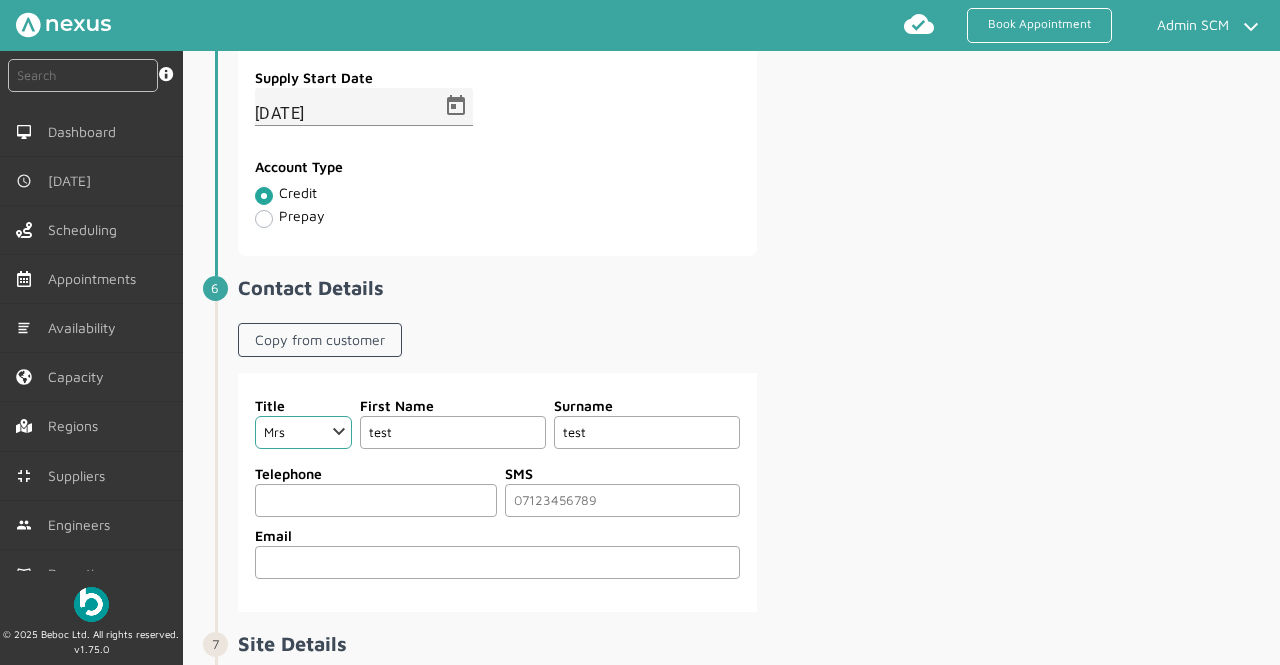 click 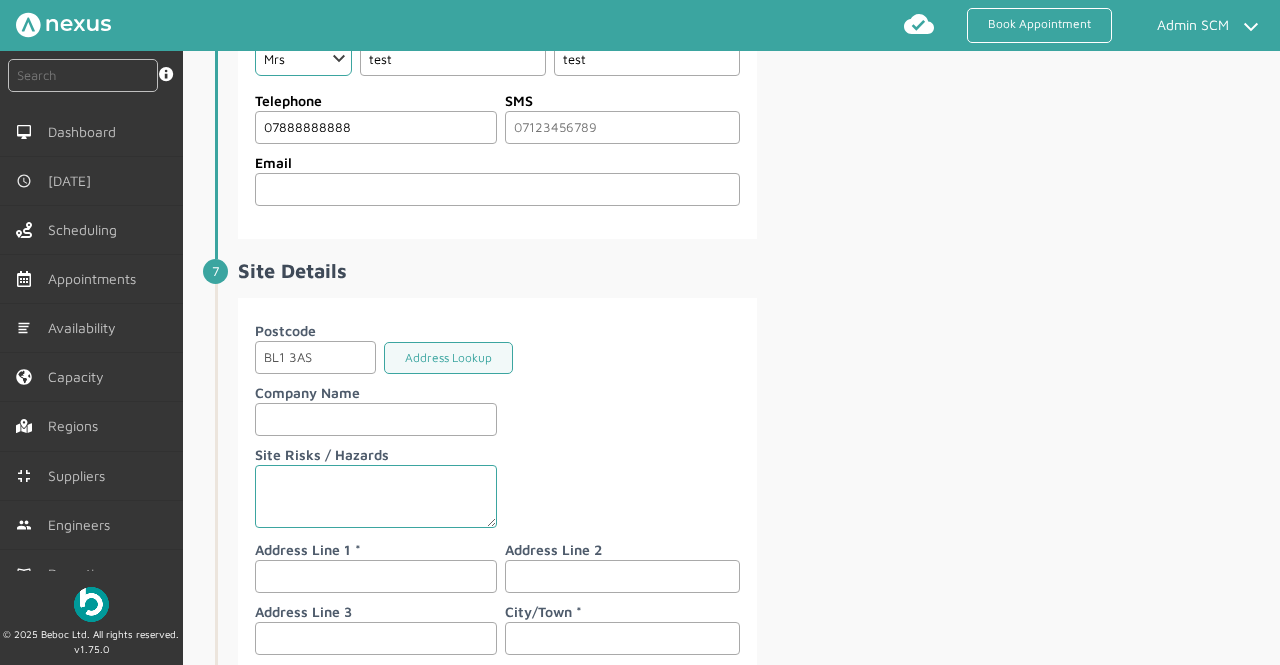 scroll, scrollTop: 2365, scrollLeft: 0, axis: vertical 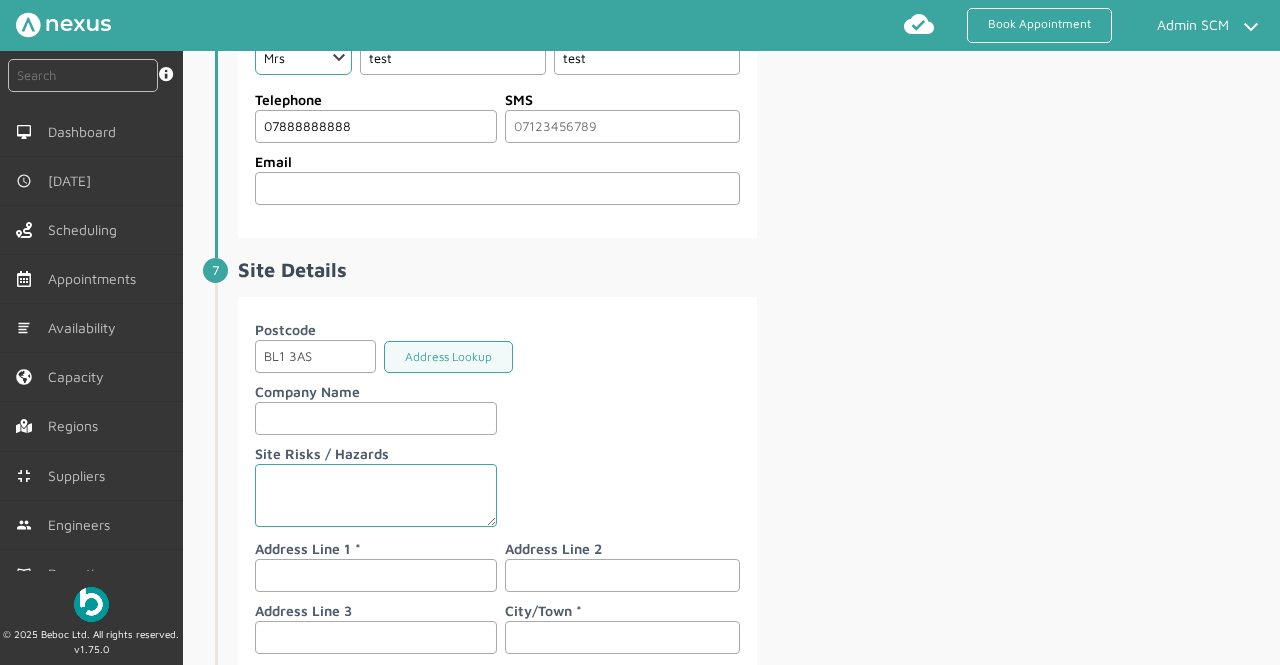 type on "07888888888" 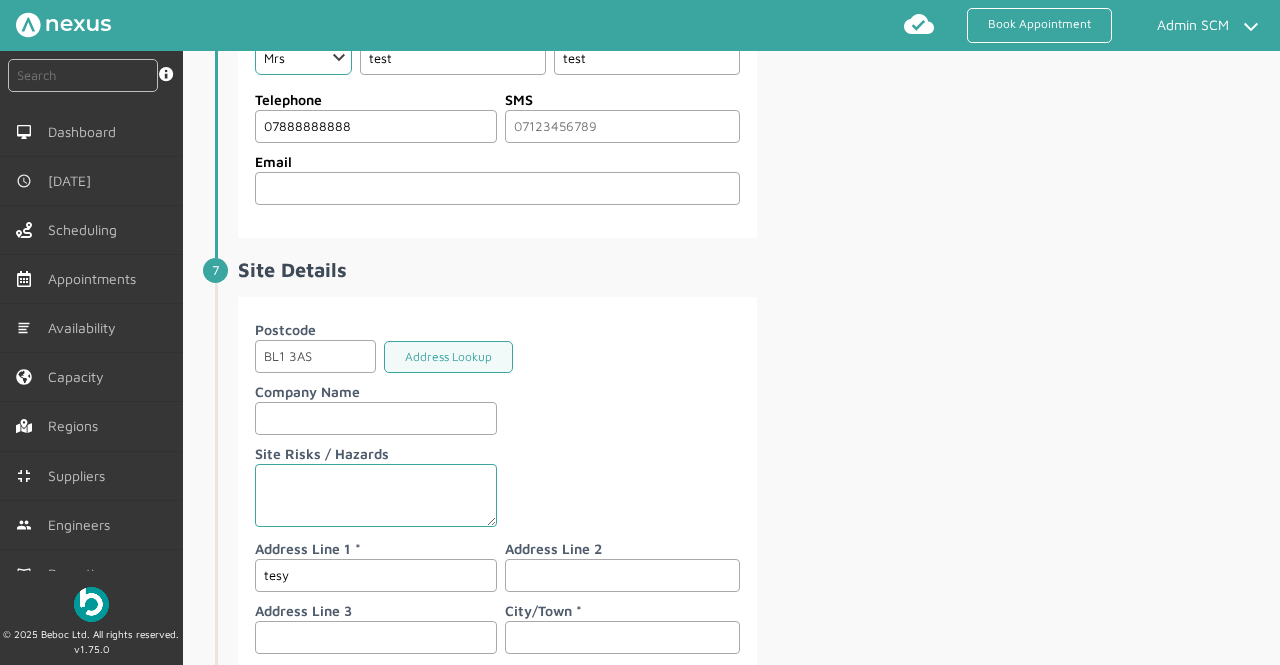 type on "tesy" 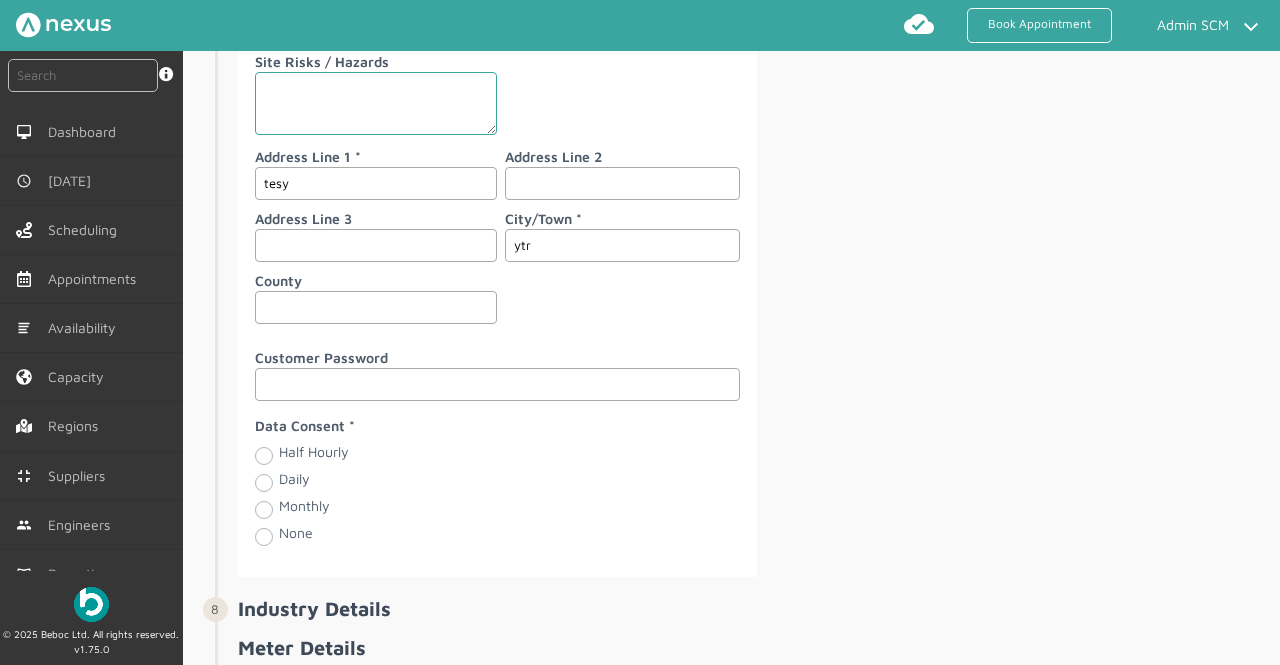 scroll, scrollTop: 2764, scrollLeft: 0, axis: vertical 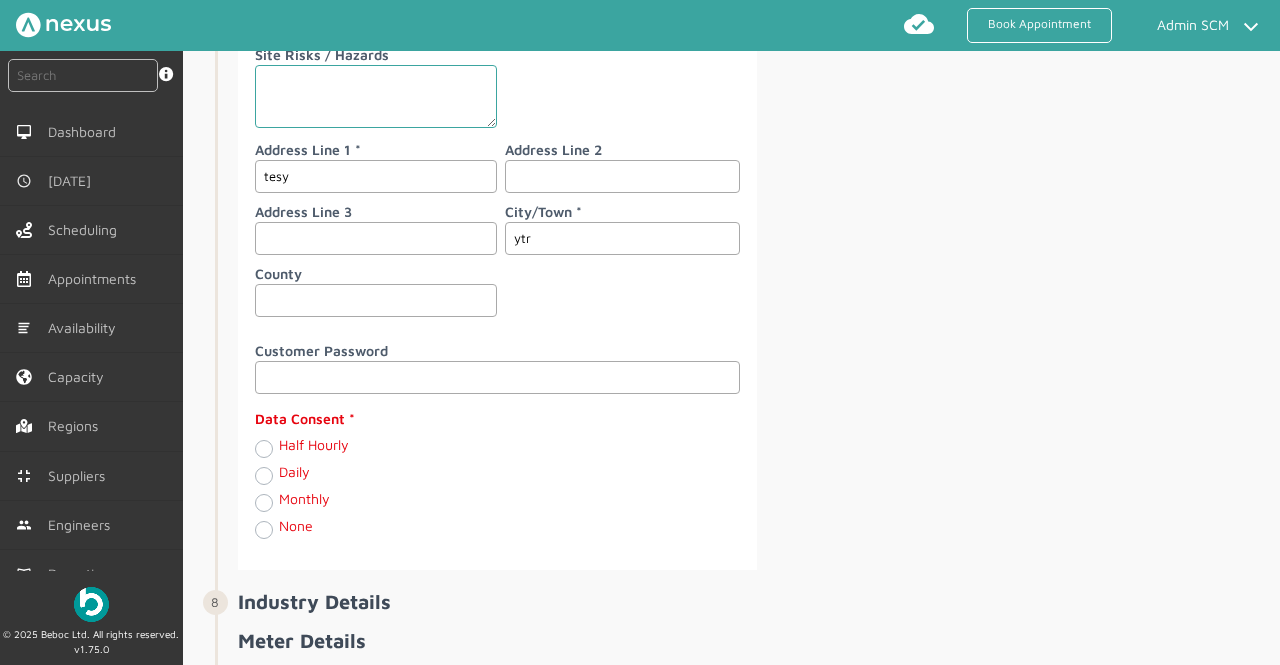type on "ytr" 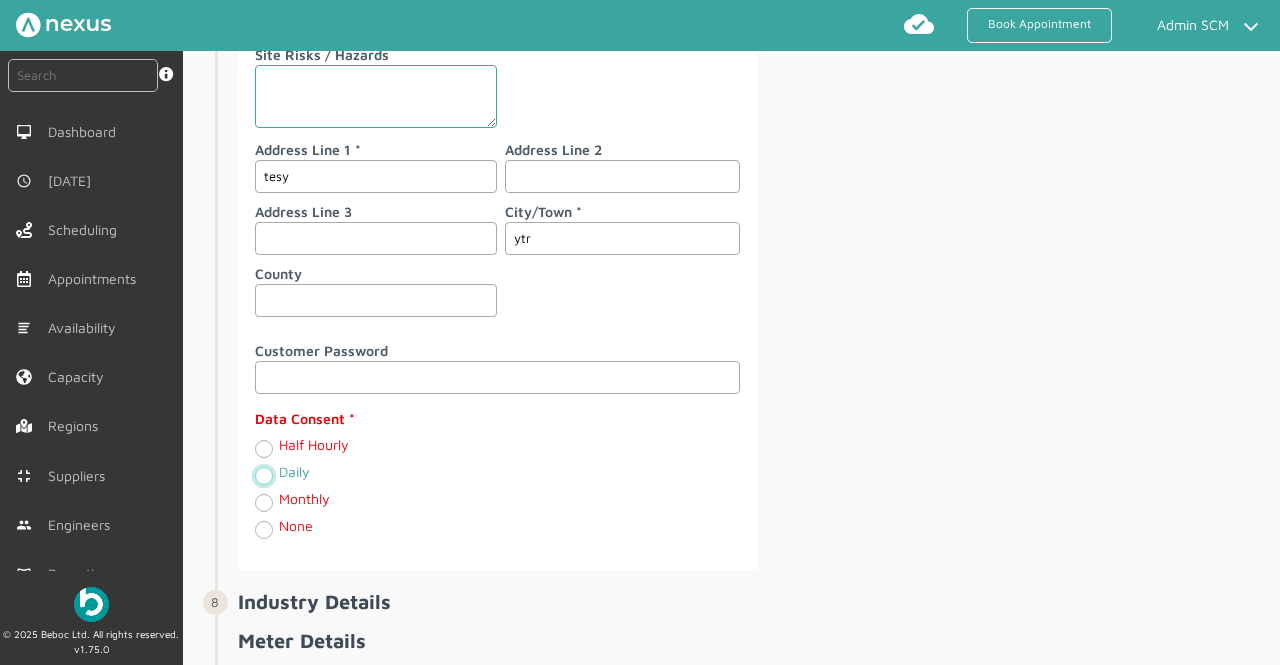 click on "Daily" at bounding box center (263, 474) 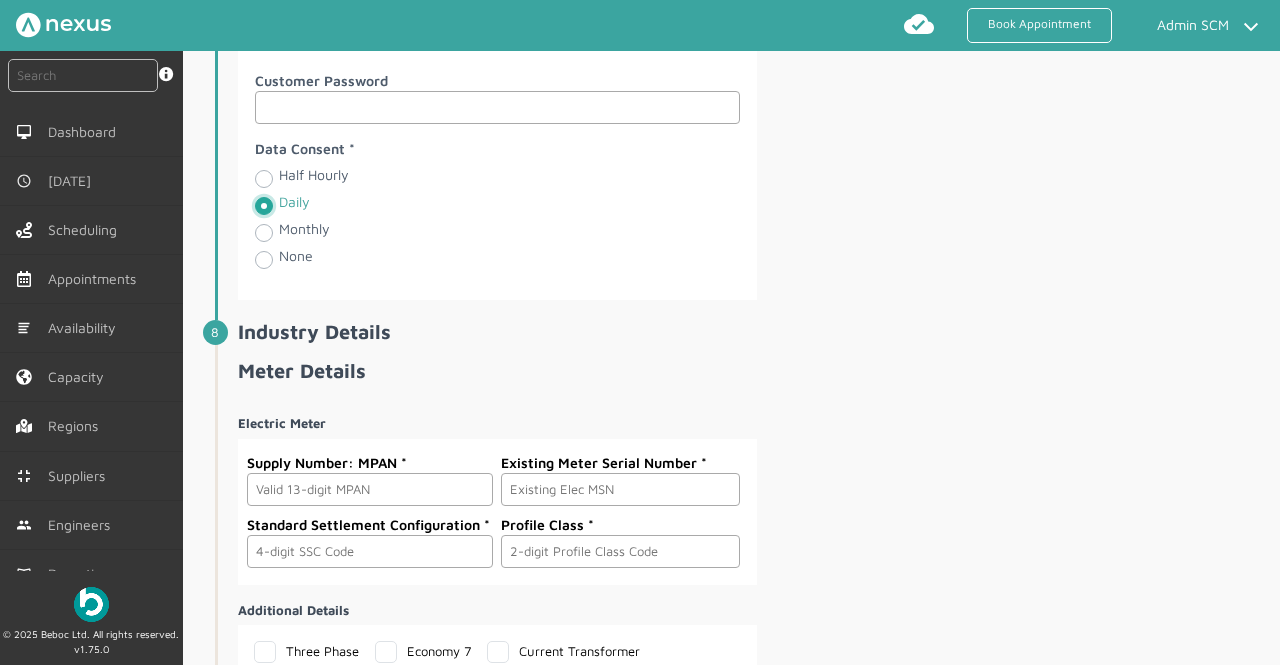 scroll, scrollTop: 3036, scrollLeft: 0, axis: vertical 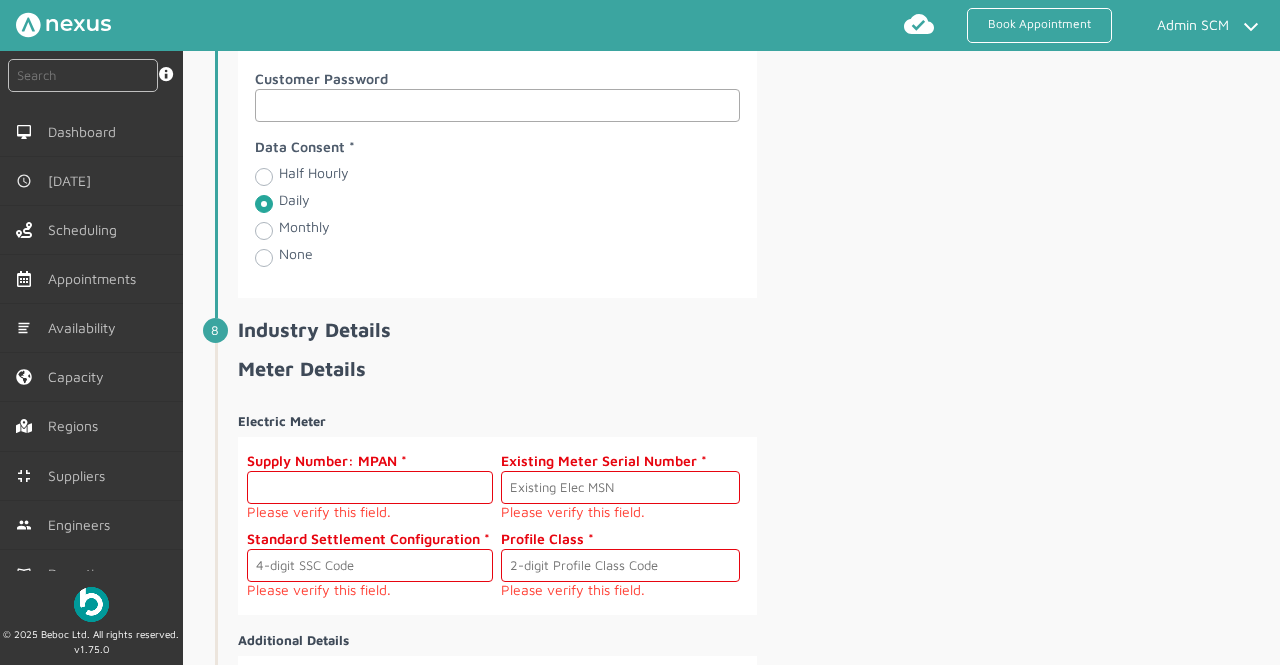 click 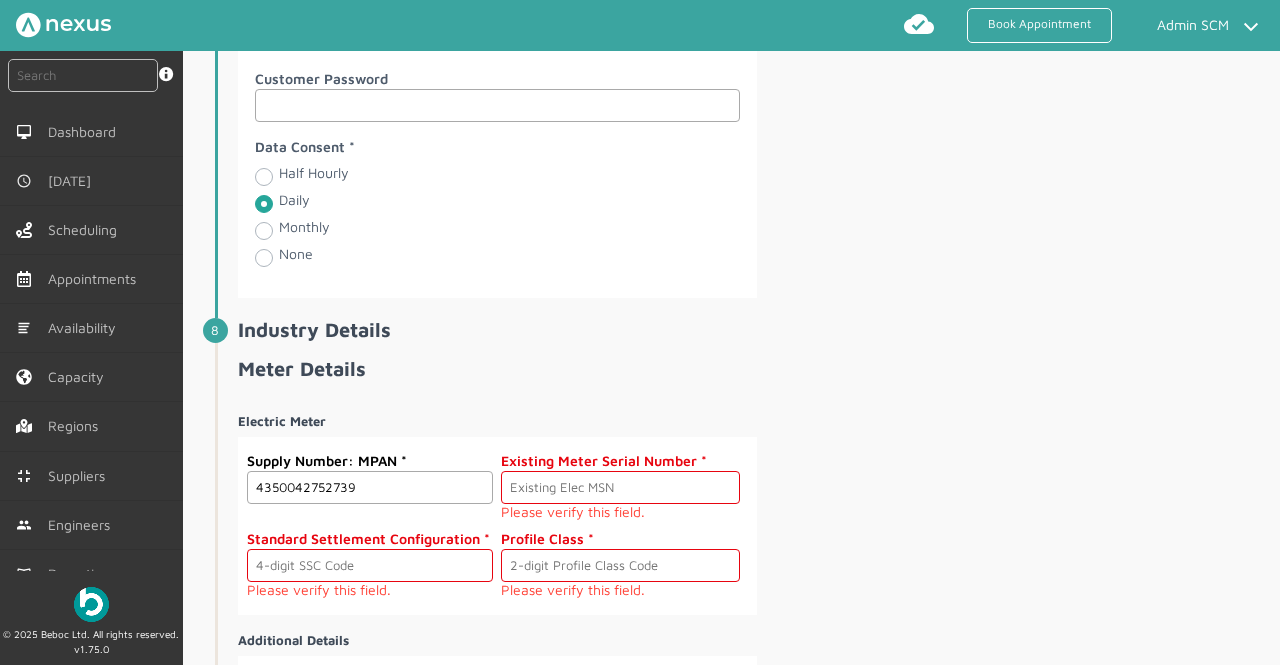 type on "4350042752739" 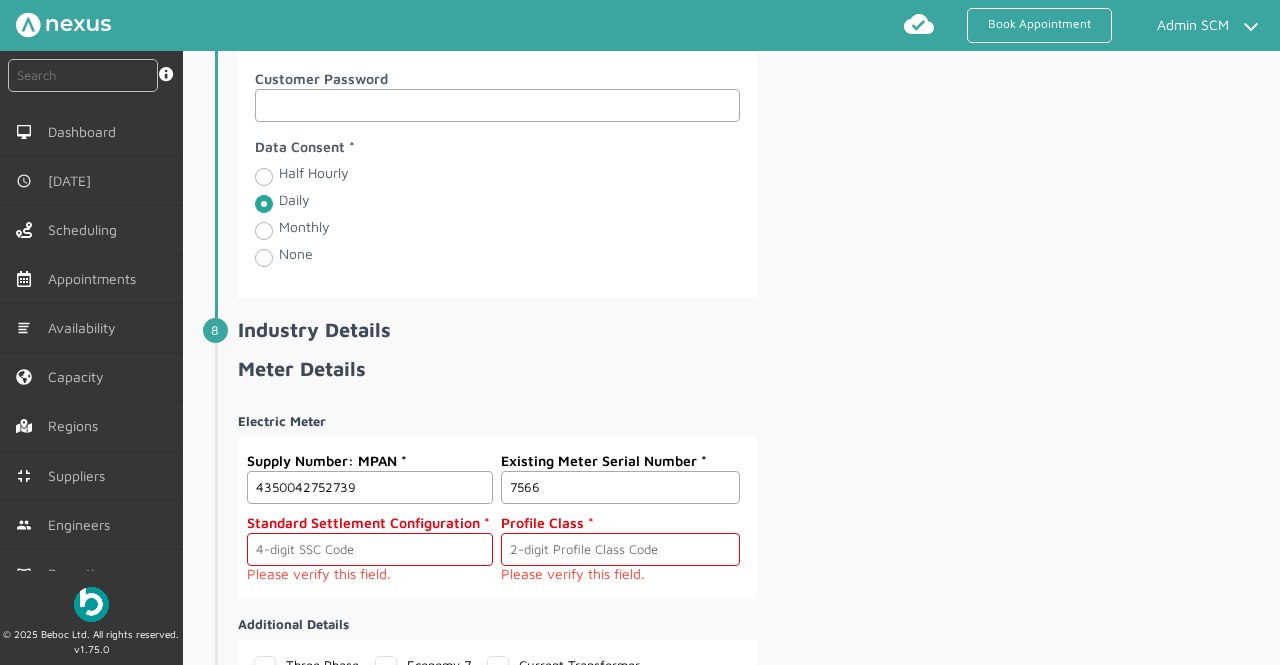 type on "7566" 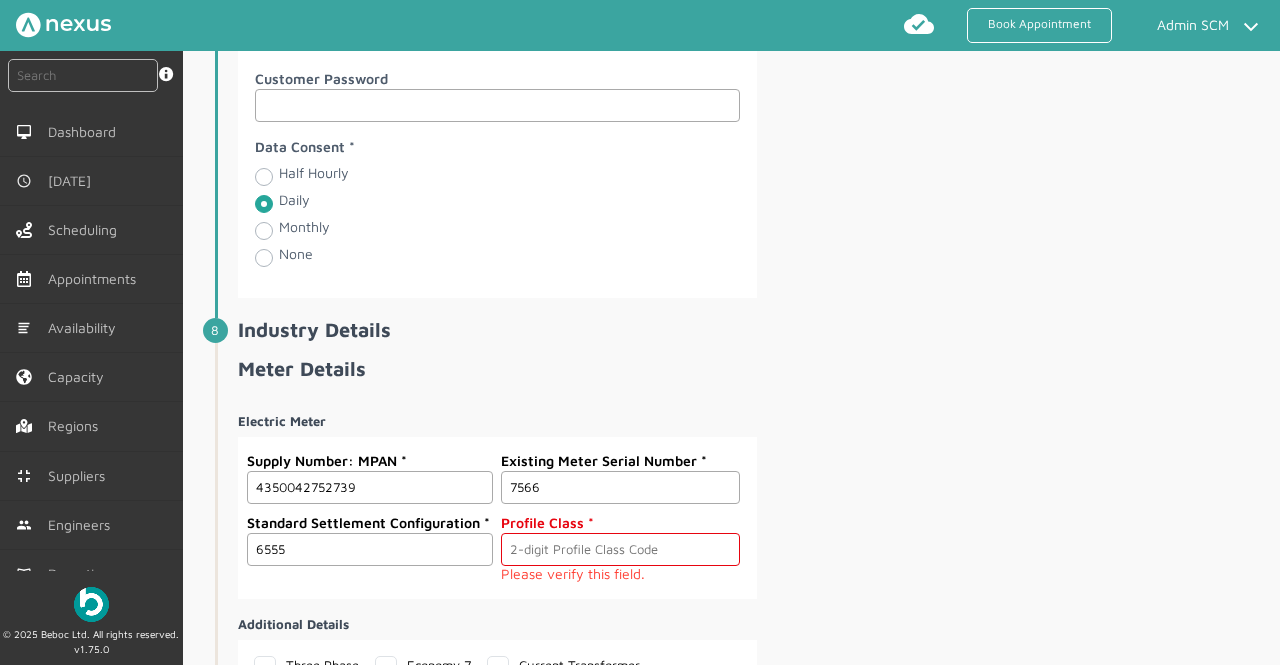 type on "6555" 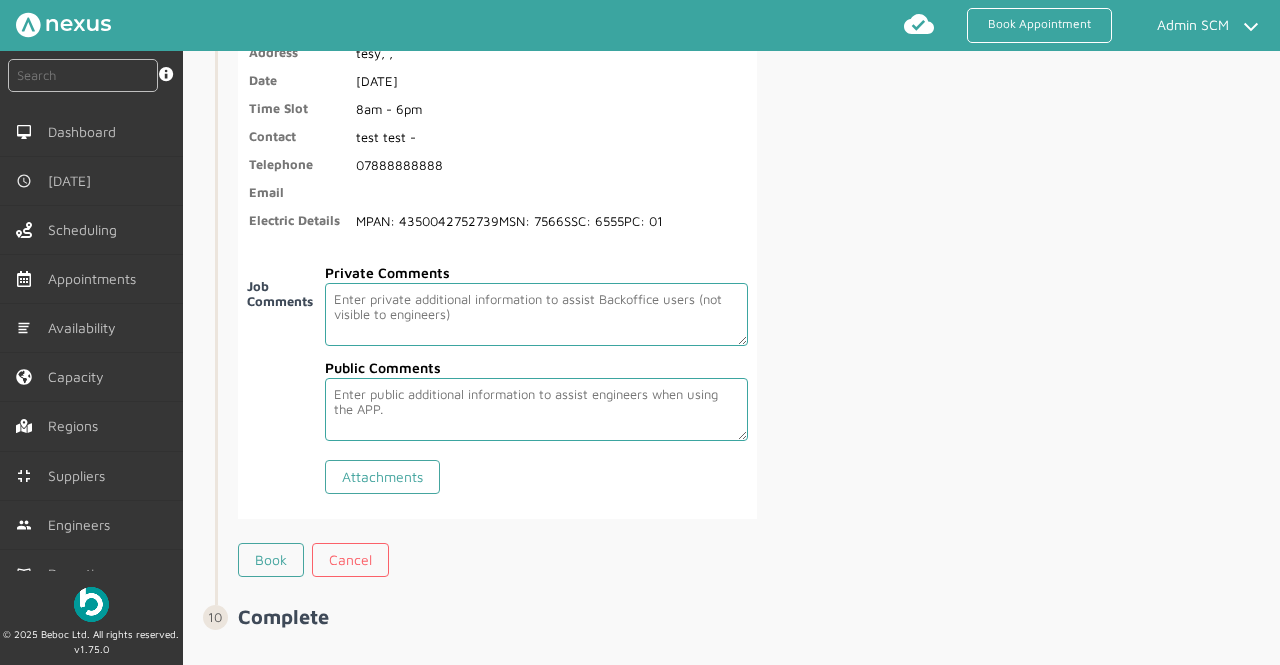 scroll, scrollTop: 3850, scrollLeft: 0, axis: vertical 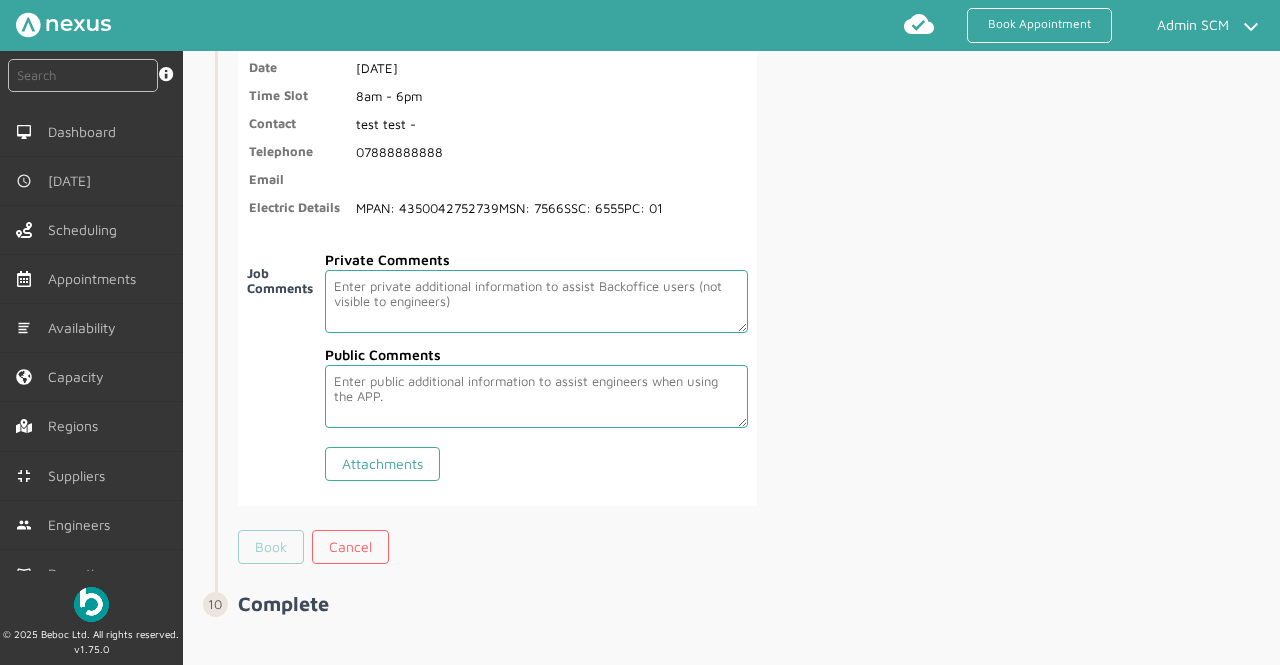 type on "01" 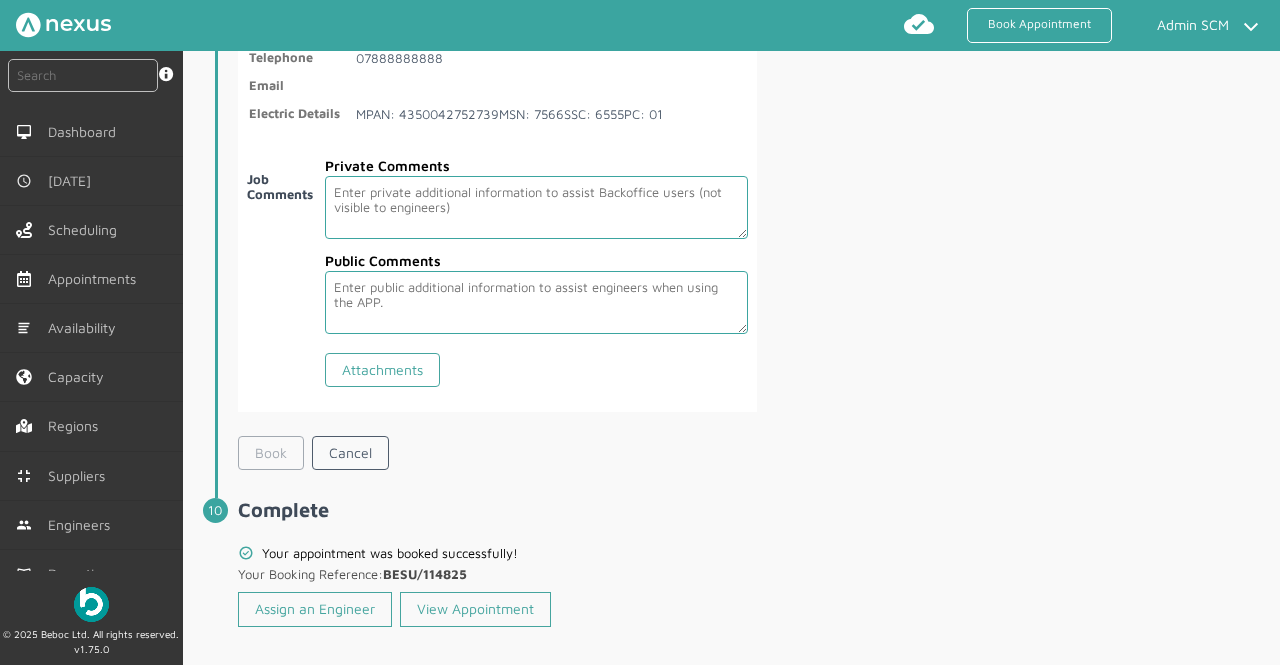 scroll, scrollTop: 3945, scrollLeft: 0, axis: vertical 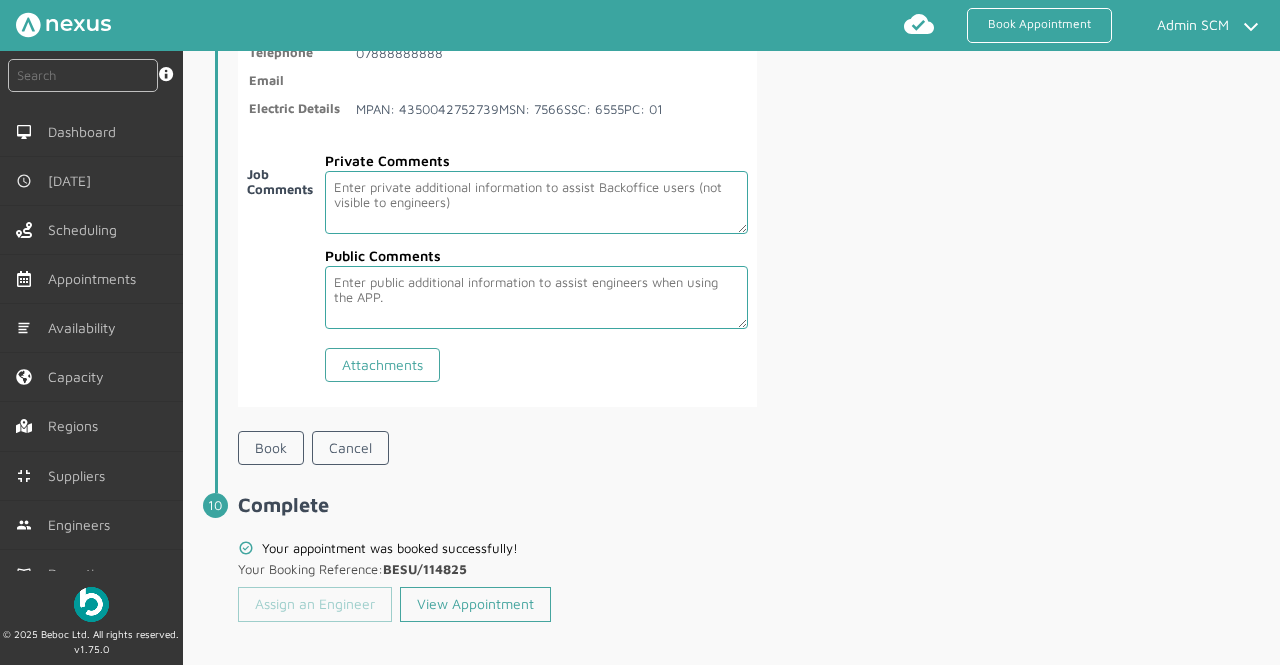click on "Assign an Engineer" 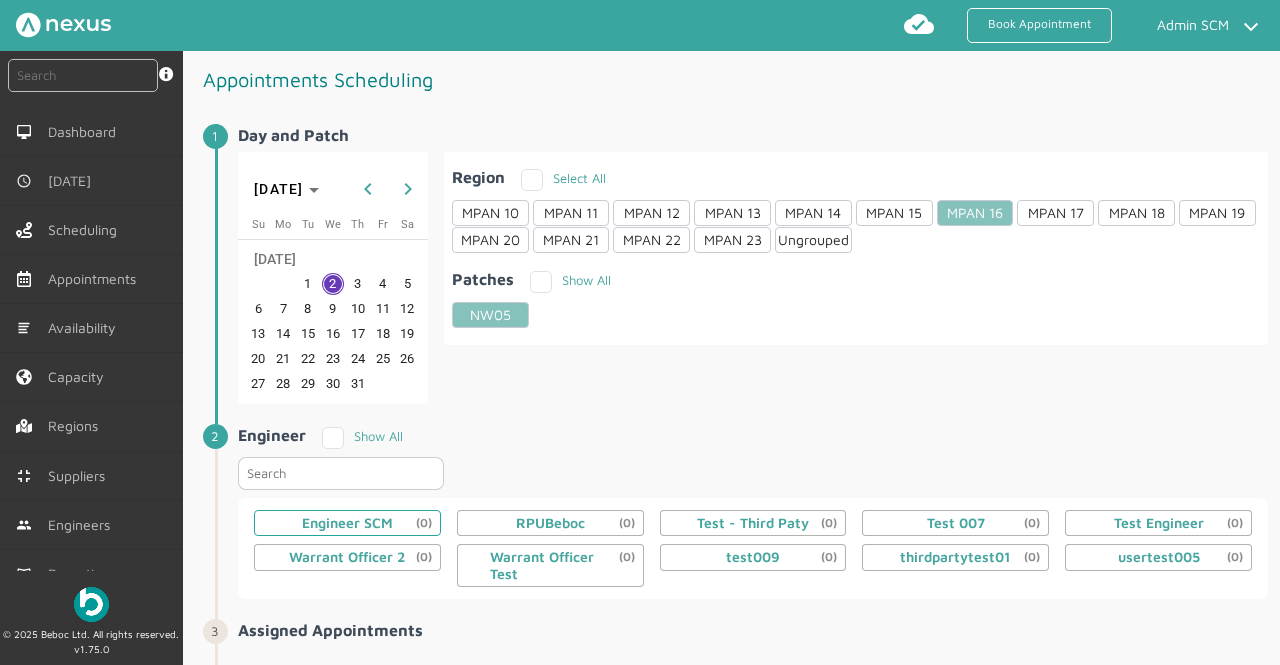 click on "Engineer SCM  (0)" 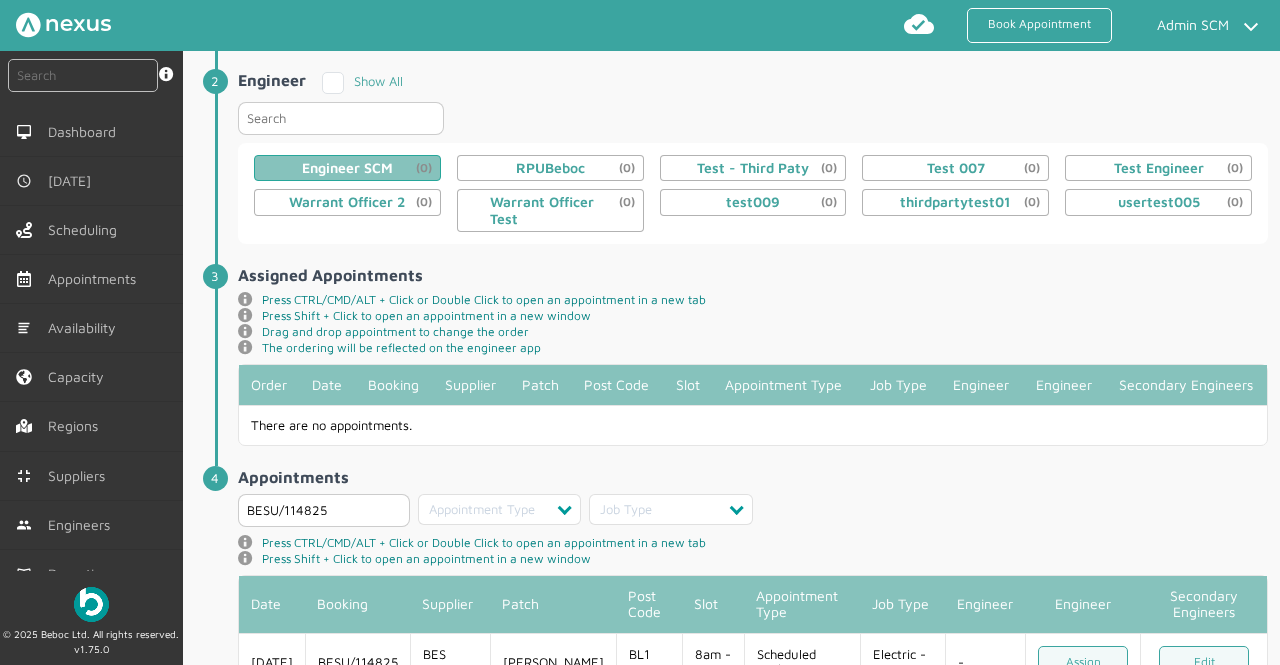 scroll, scrollTop: 426, scrollLeft: 0, axis: vertical 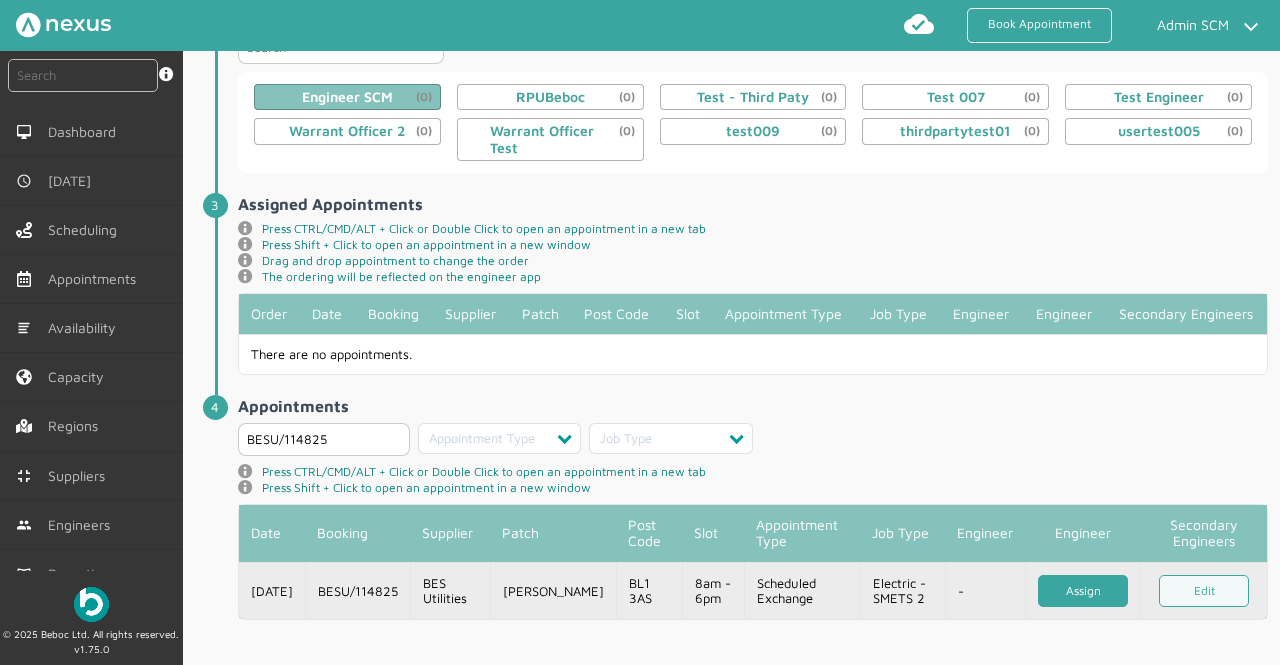 click on "Assign" 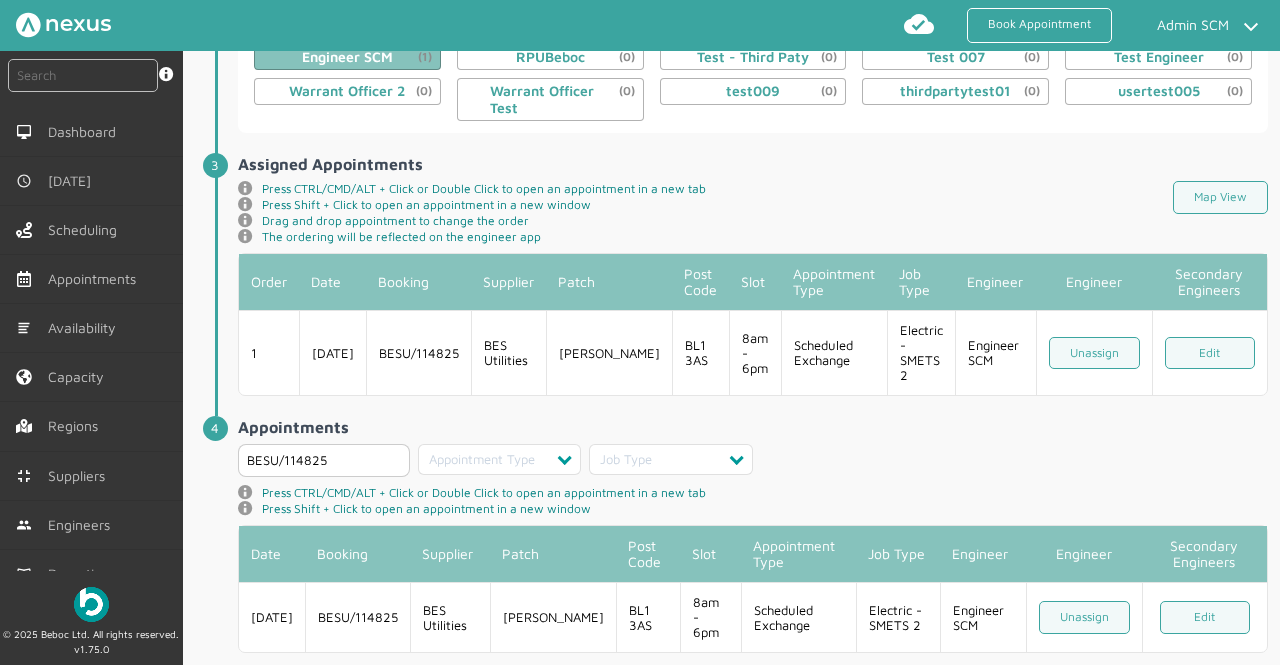 scroll, scrollTop: 466, scrollLeft: 0, axis: vertical 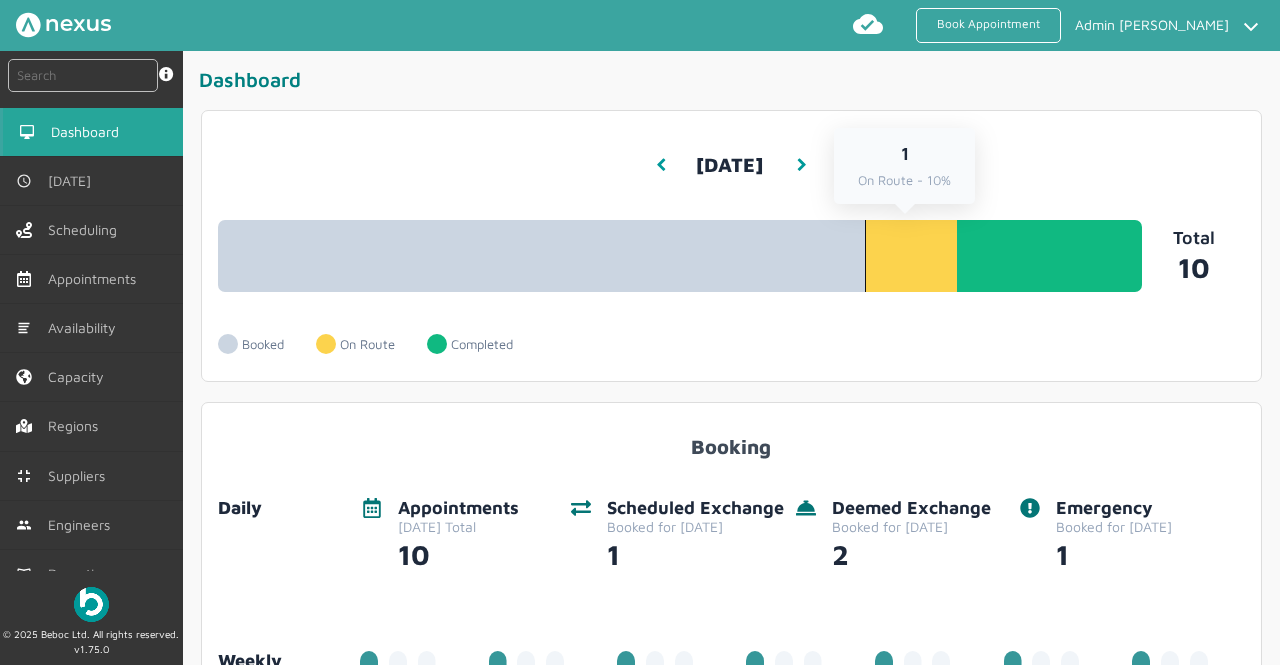 click on "1 On Route - 10%" 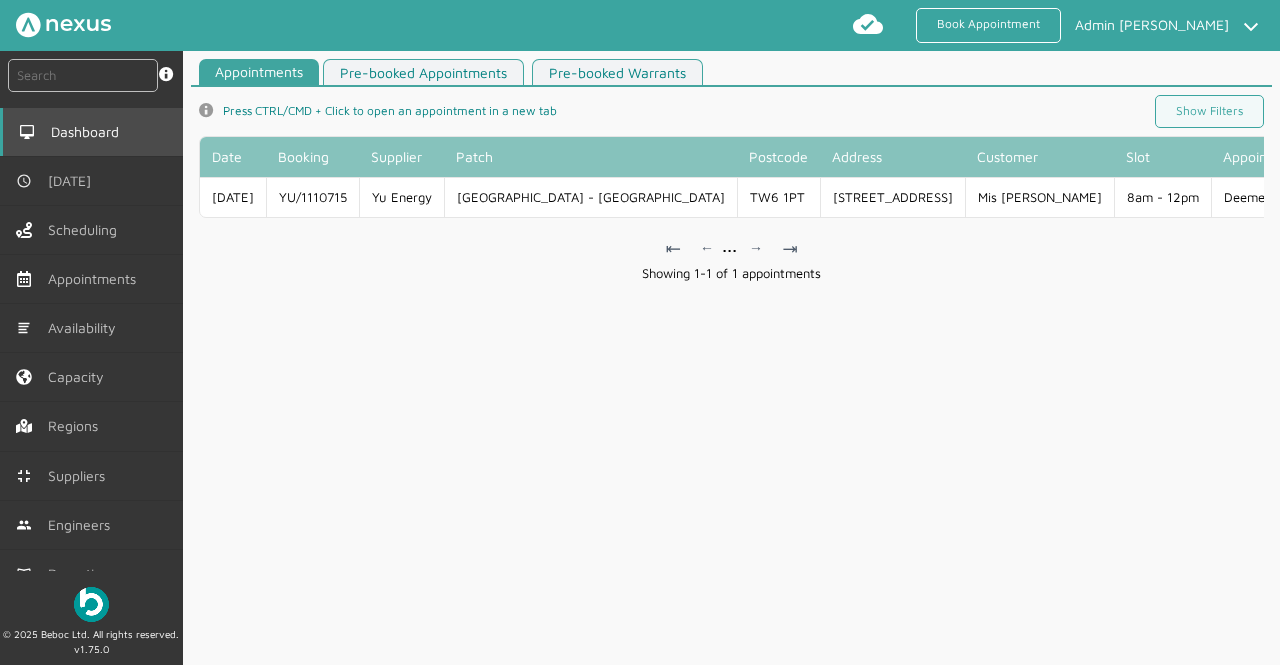click on "Dashboard" 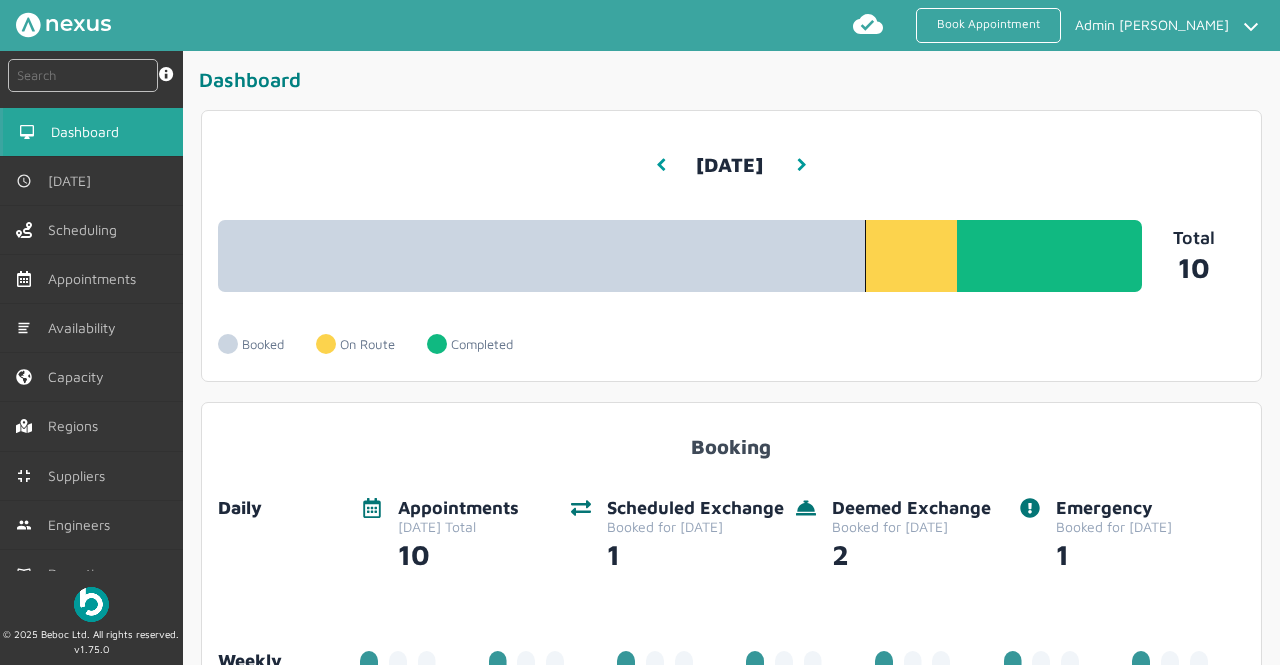 click on "Completed" 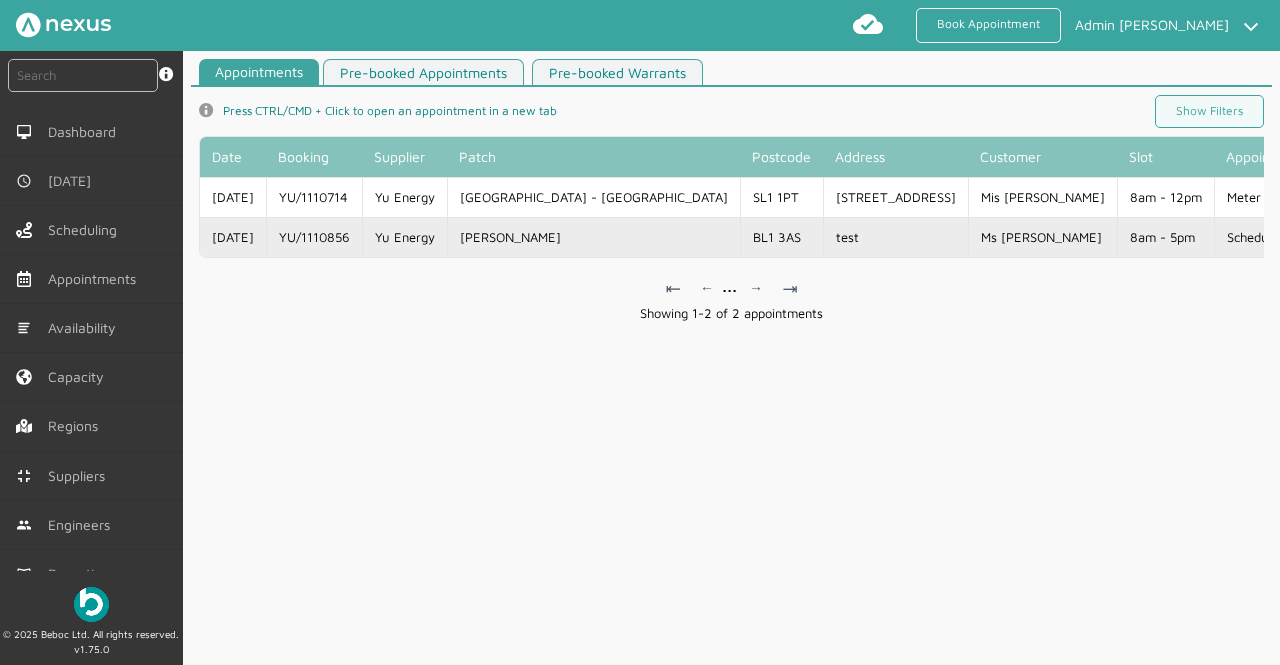 click on "[PERSON_NAME]" 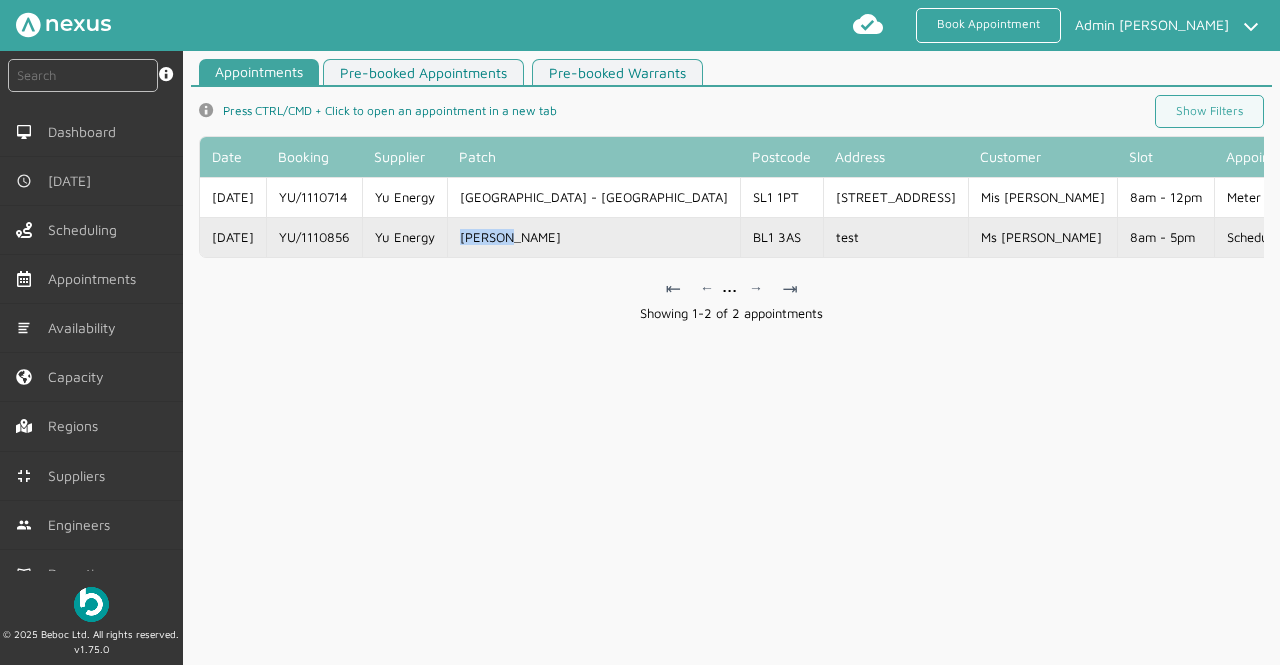 click on "[PERSON_NAME]" 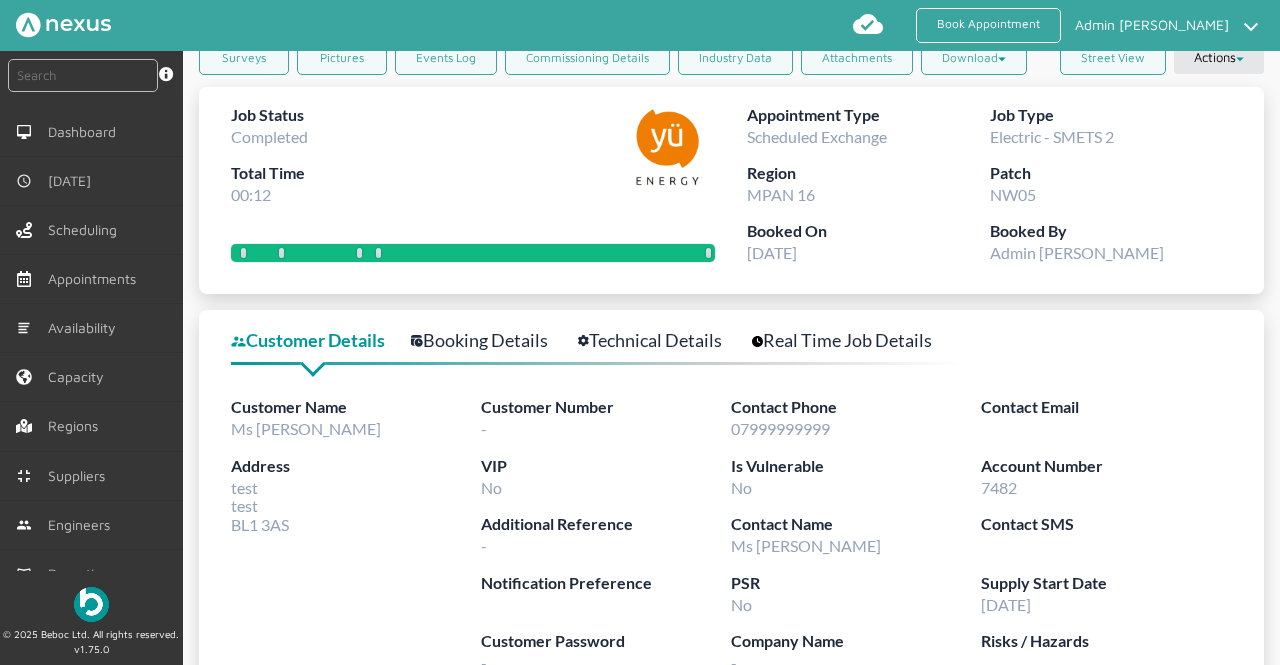 scroll, scrollTop: 0, scrollLeft: 0, axis: both 